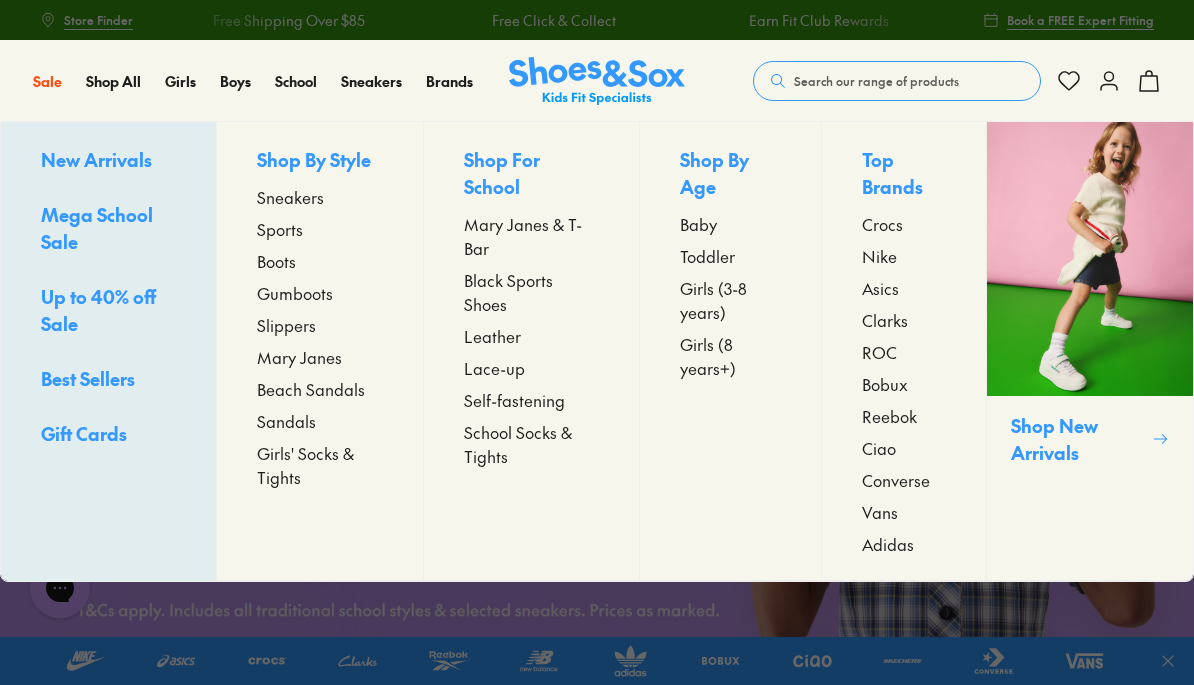 scroll, scrollTop: 0, scrollLeft: 0, axis: both 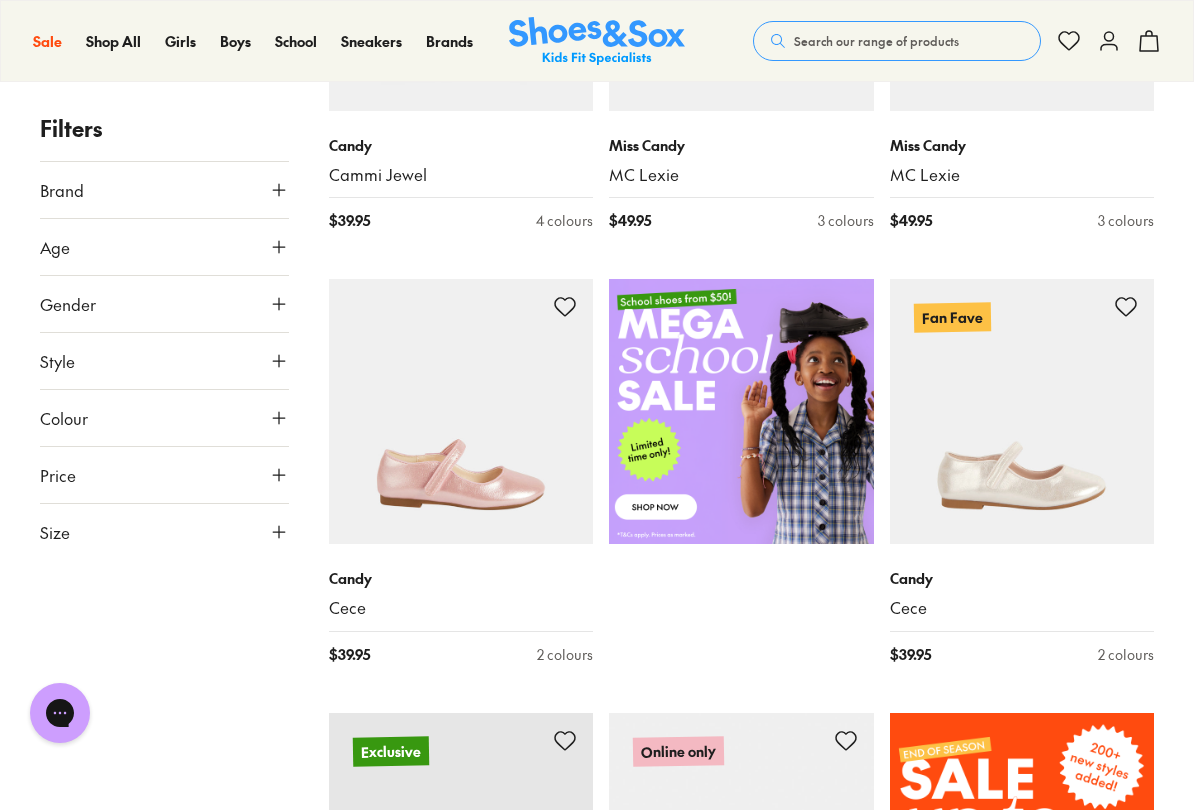 click on "Size" at bounding box center [55, 532] 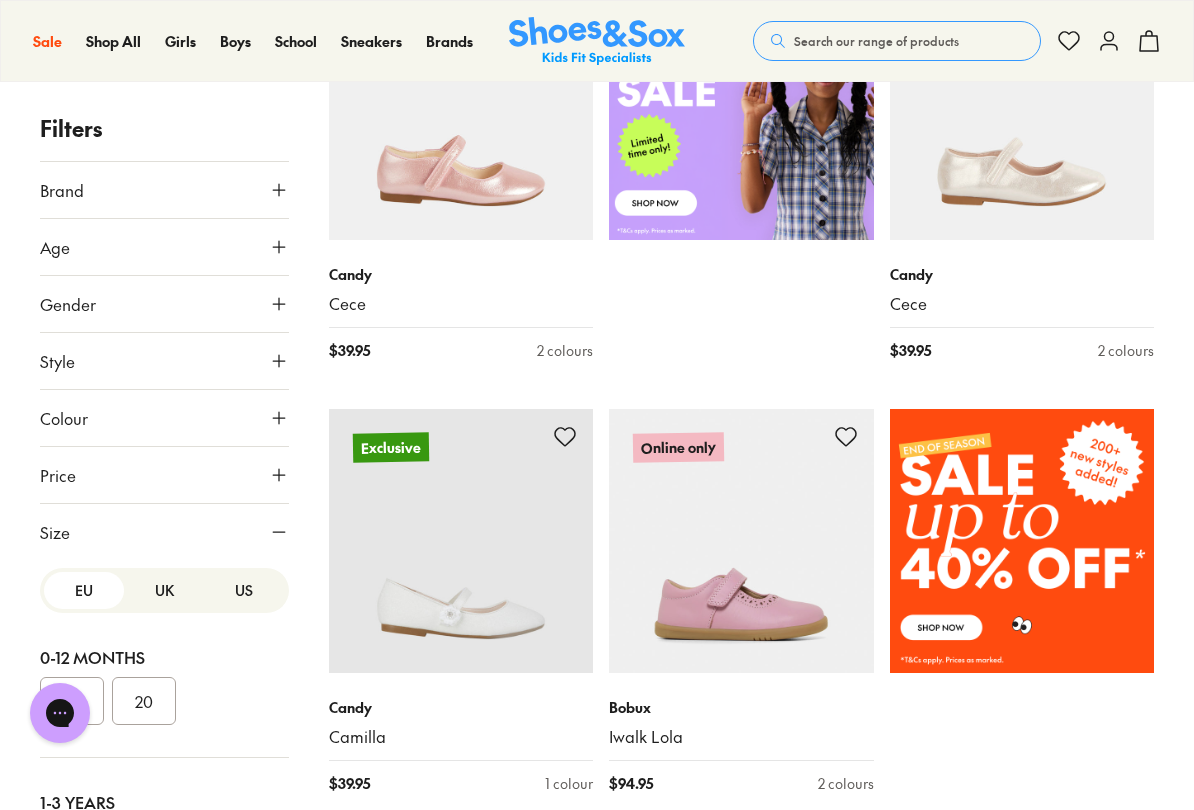 scroll, scrollTop: 880, scrollLeft: 0, axis: vertical 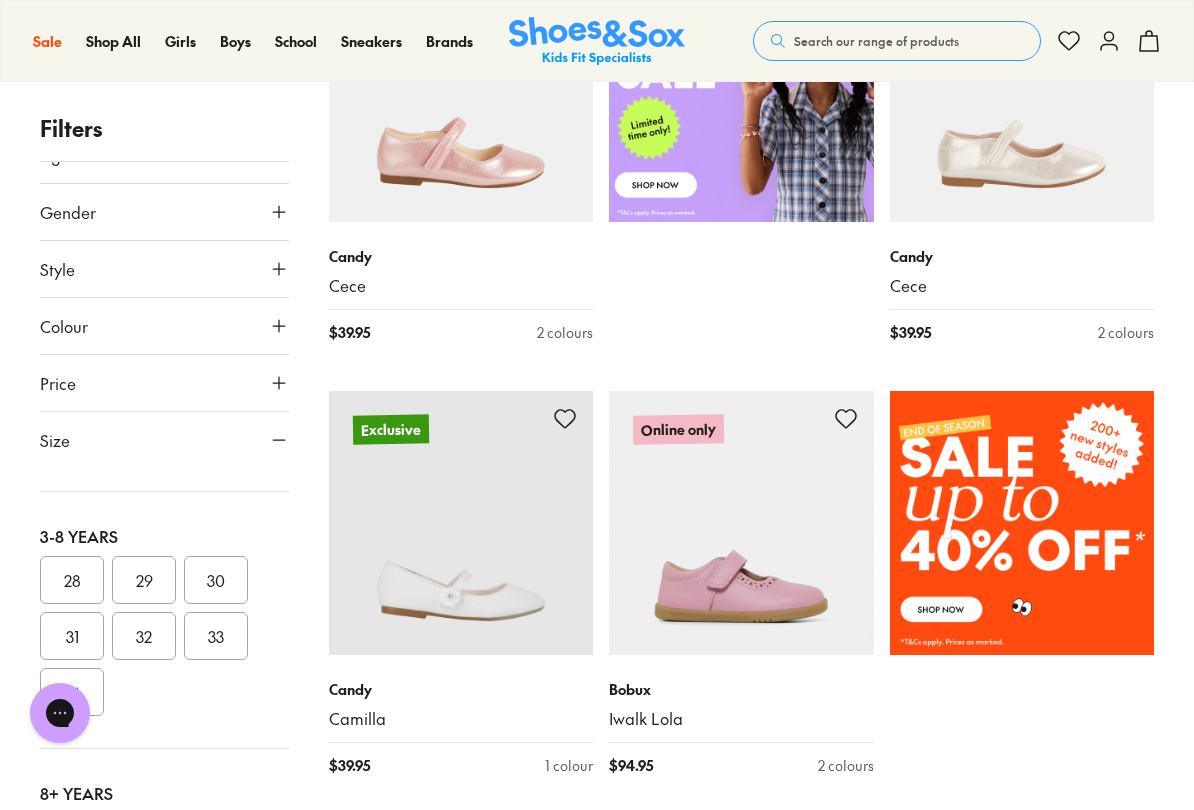 click on "28" at bounding box center (72, 580) 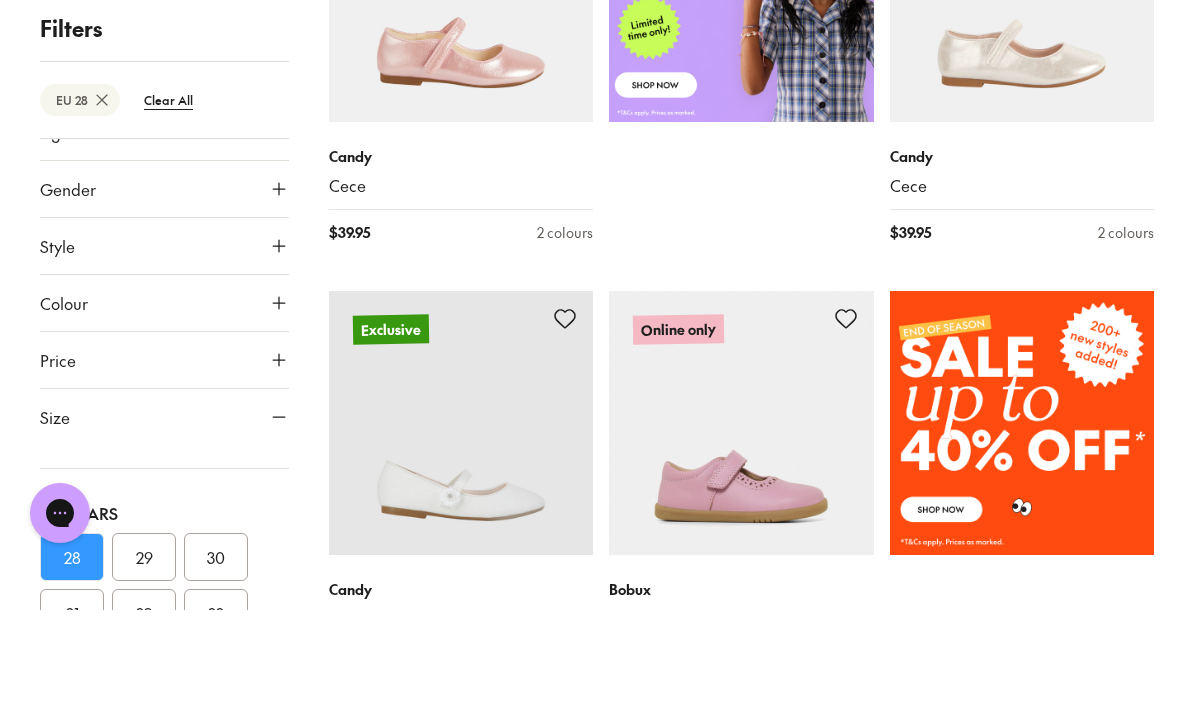 scroll, scrollTop: 127, scrollLeft: 0, axis: vertical 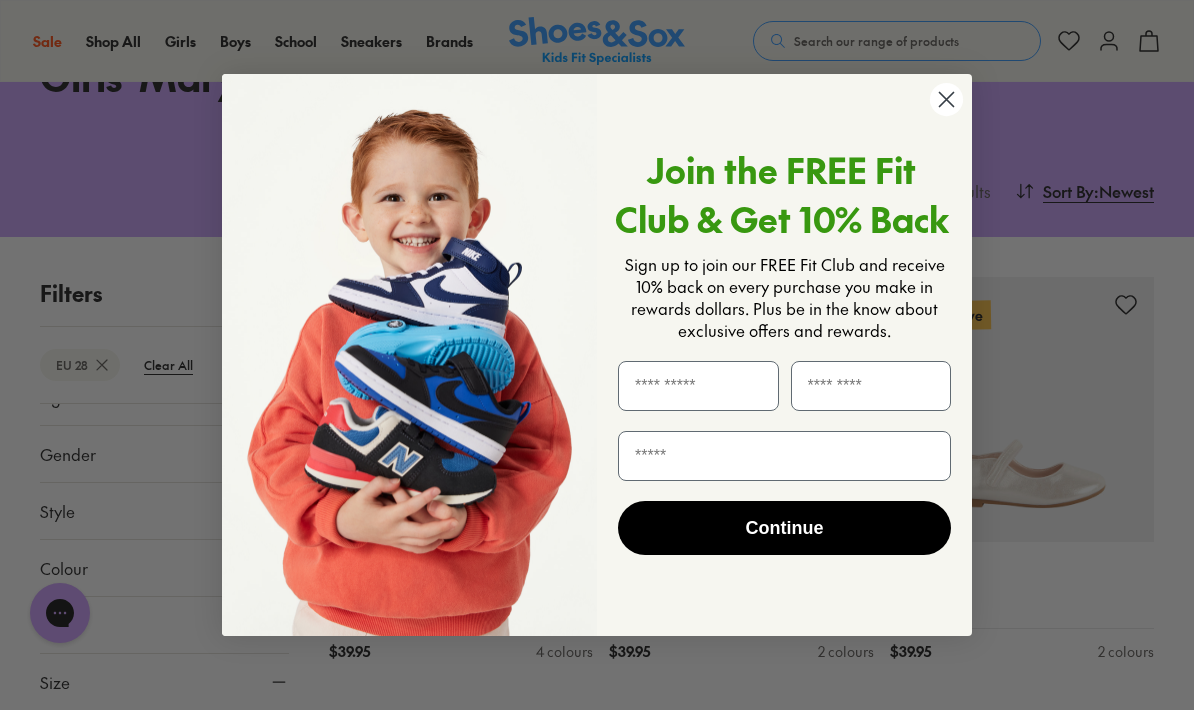 click 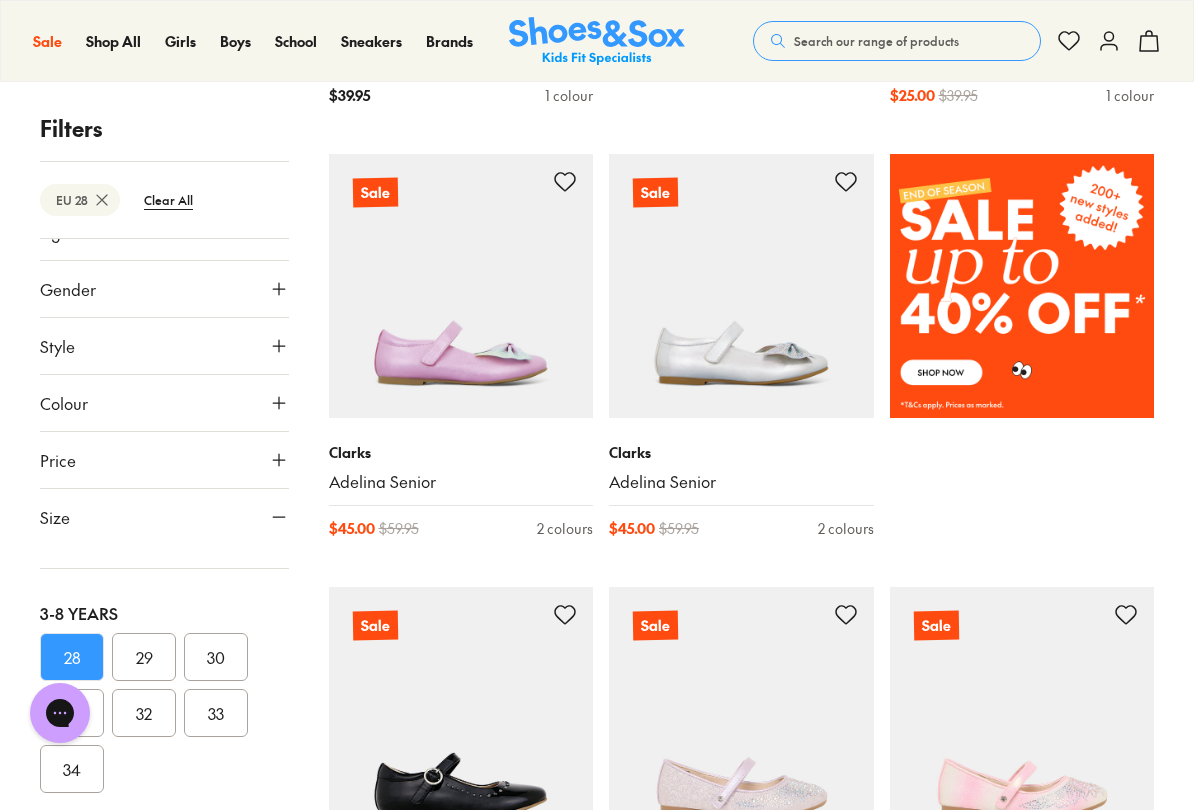 scroll, scrollTop: 1121, scrollLeft: 0, axis: vertical 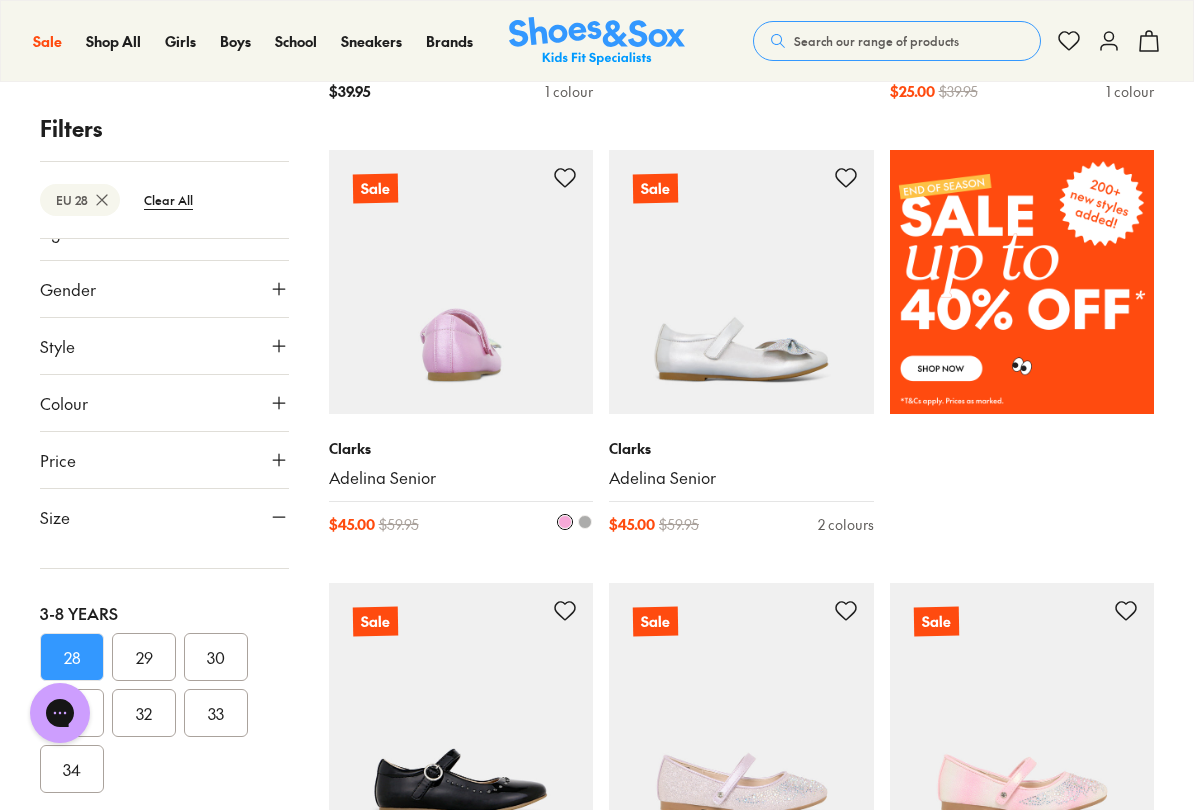 click on "Adelina Senior" at bounding box center (461, 478) 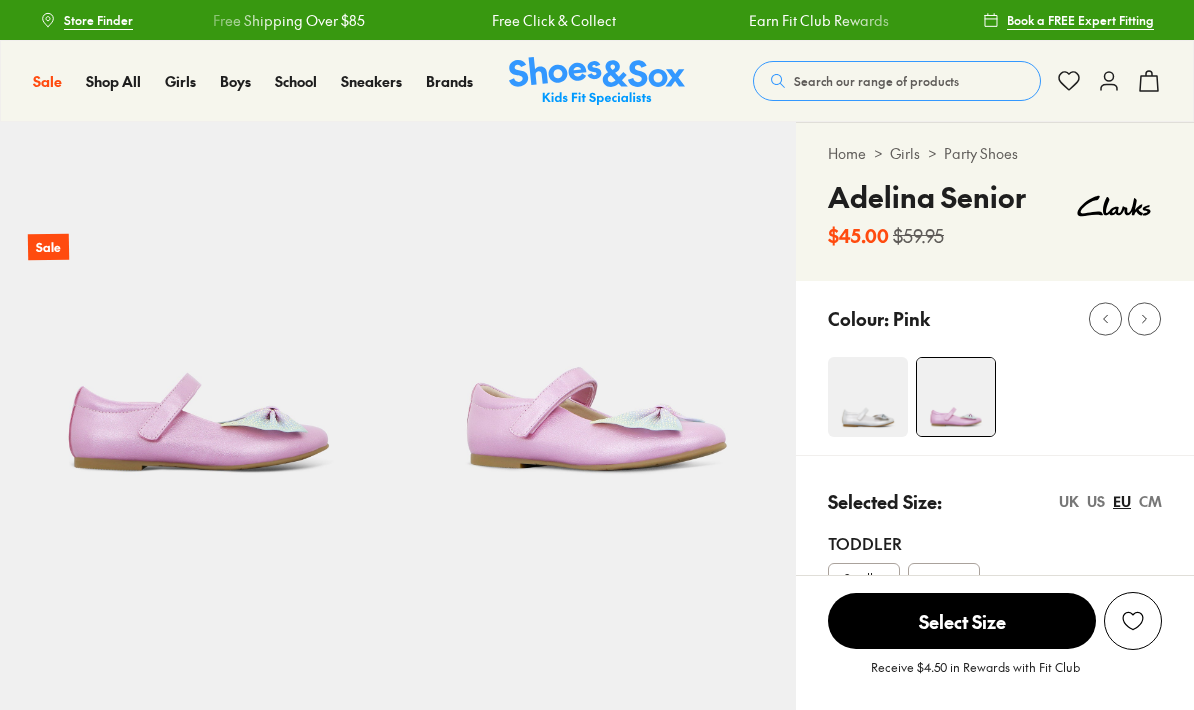 scroll, scrollTop: 0, scrollLeft: 0, axis: both 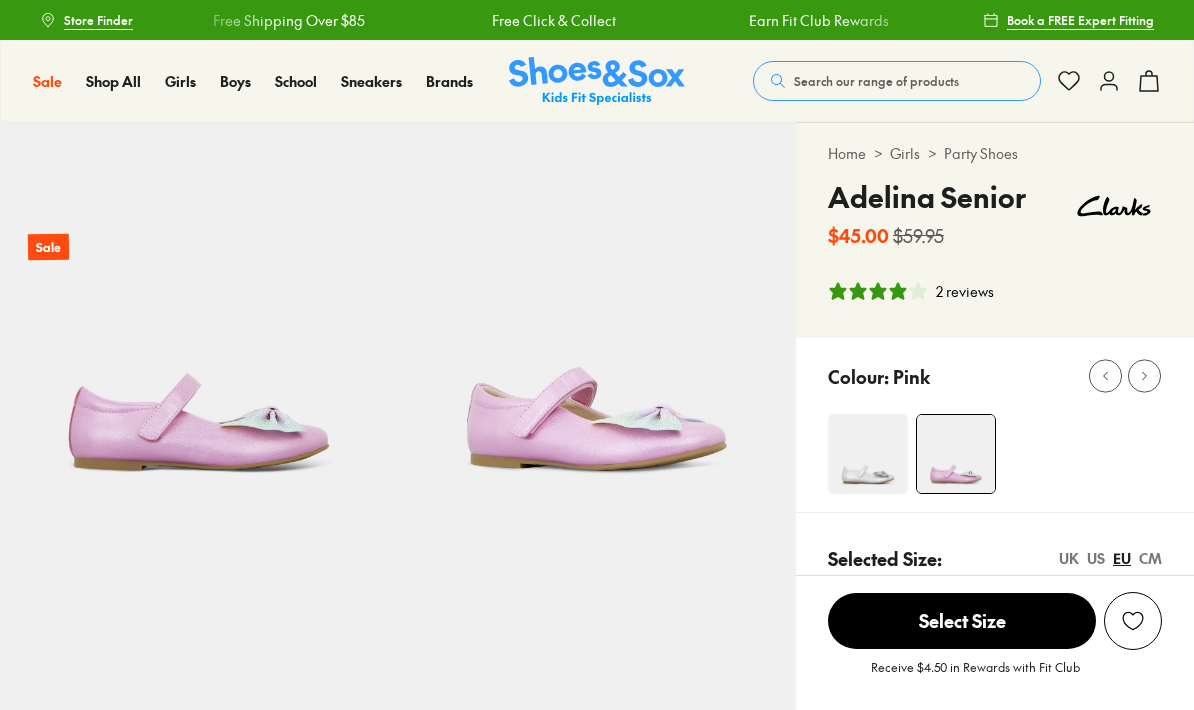 select on "*" 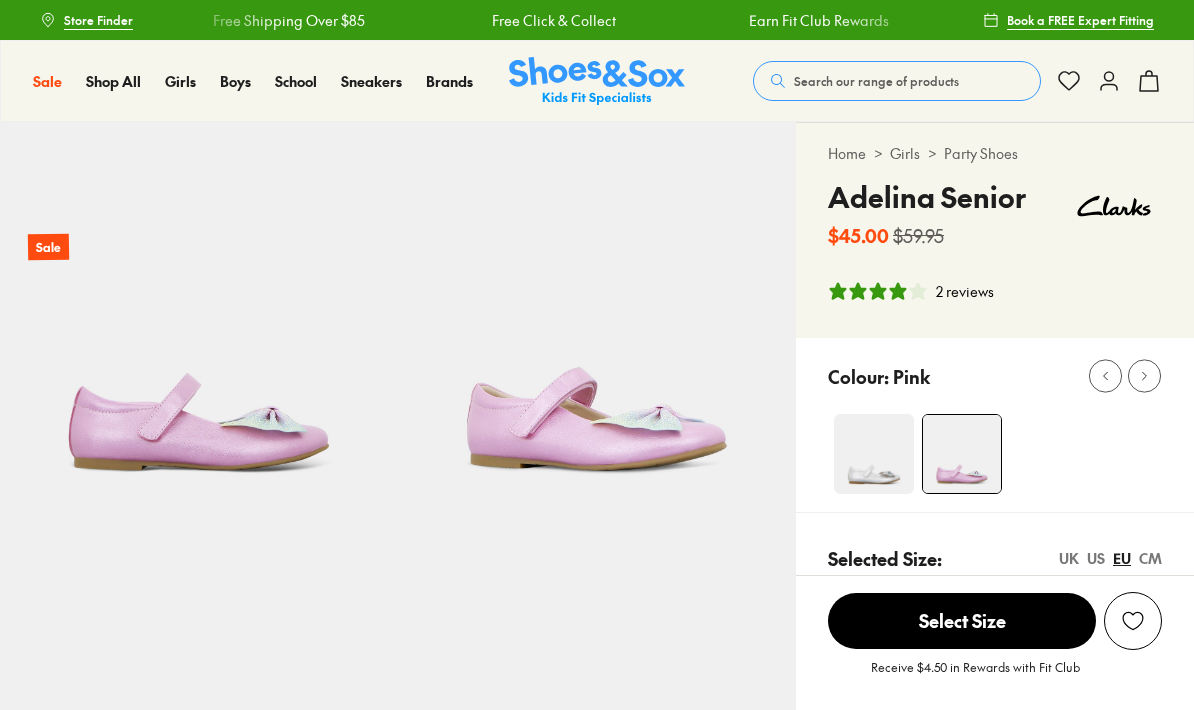 click at bounding box center [962, 454] 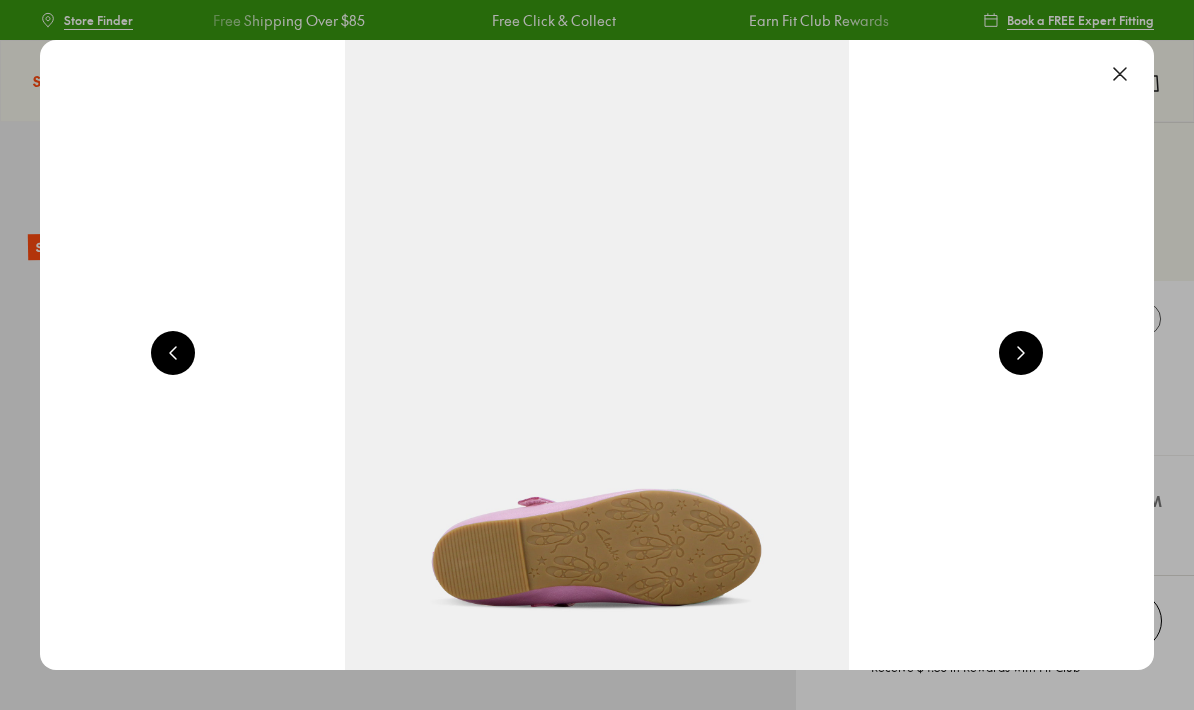 scroll, scrollTop: 0, scrollLeft: 0, axis: both 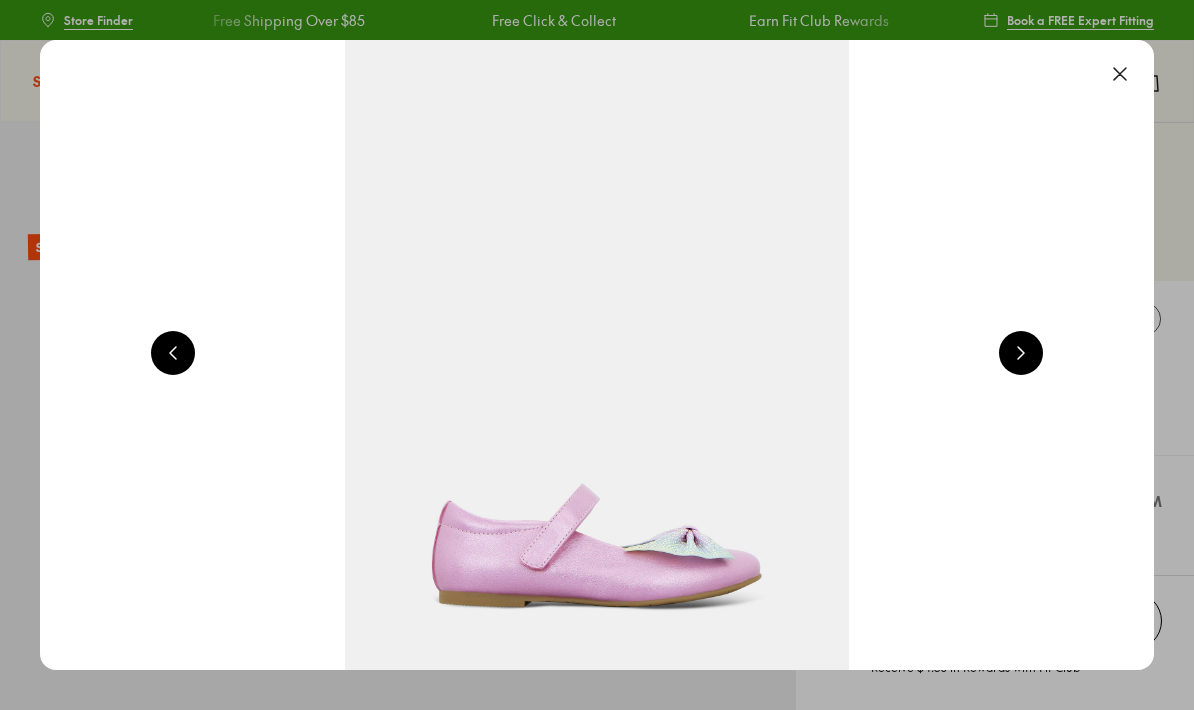 select on "*" 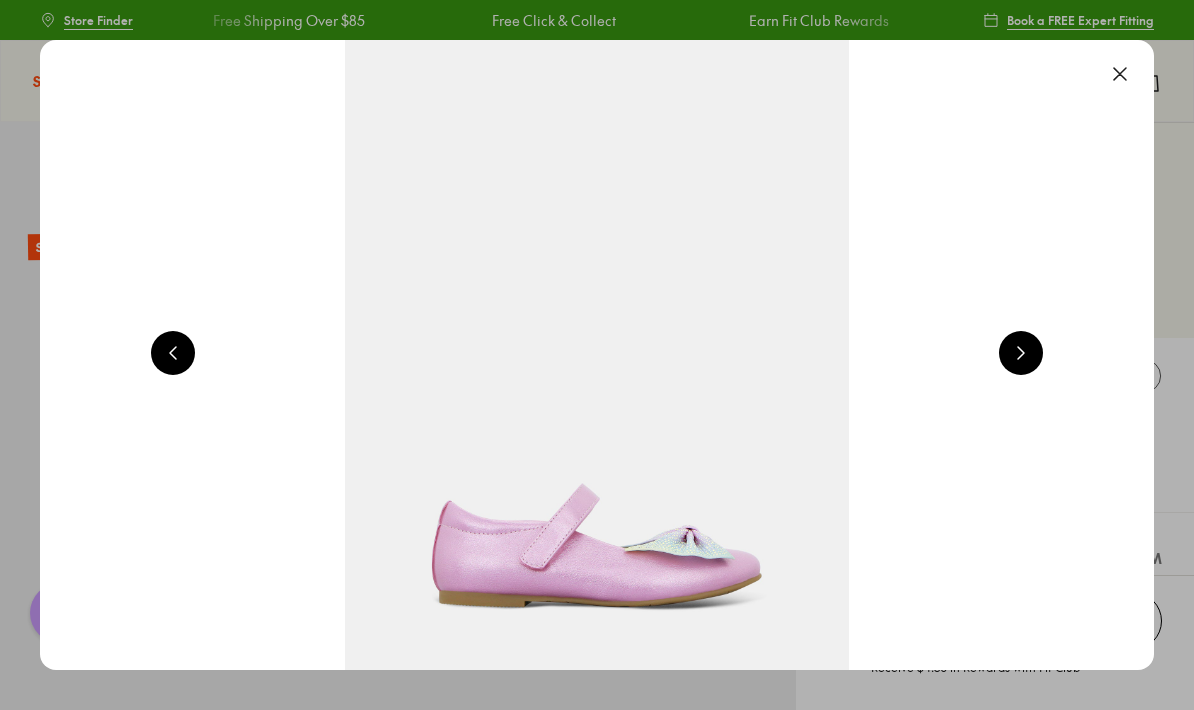 scroll, scrollTop: 0, scrollLeft: 0, axis: both 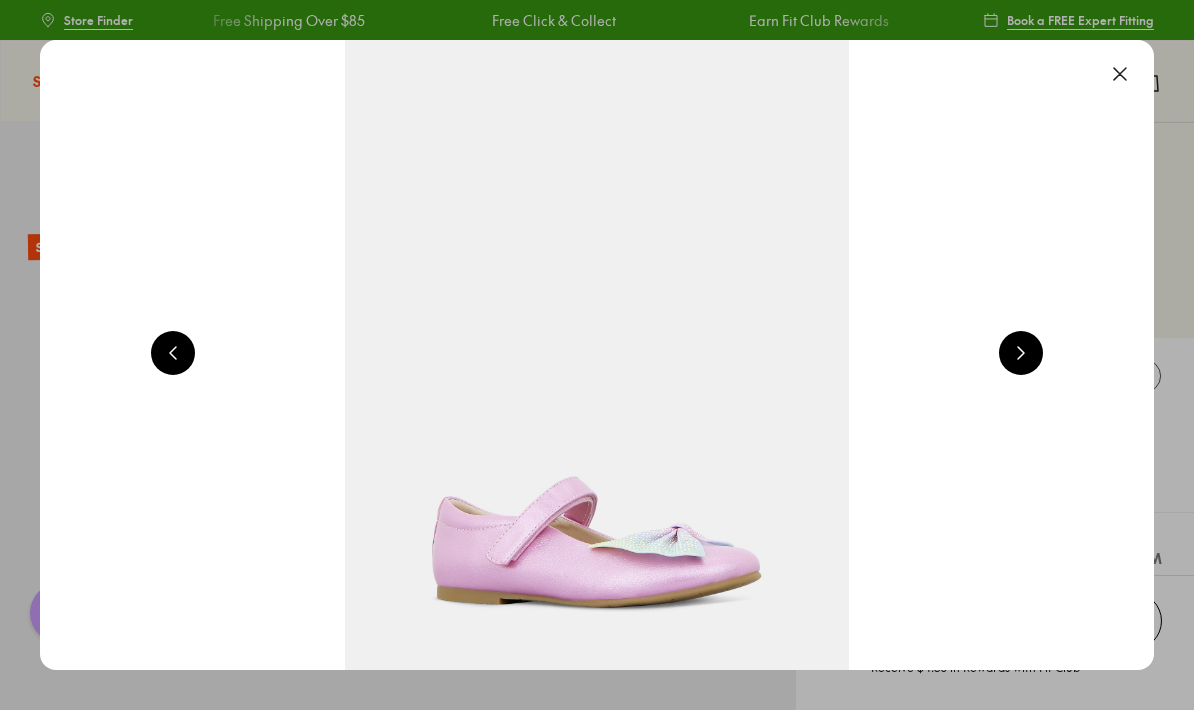click at bounding box center [1021, 353] 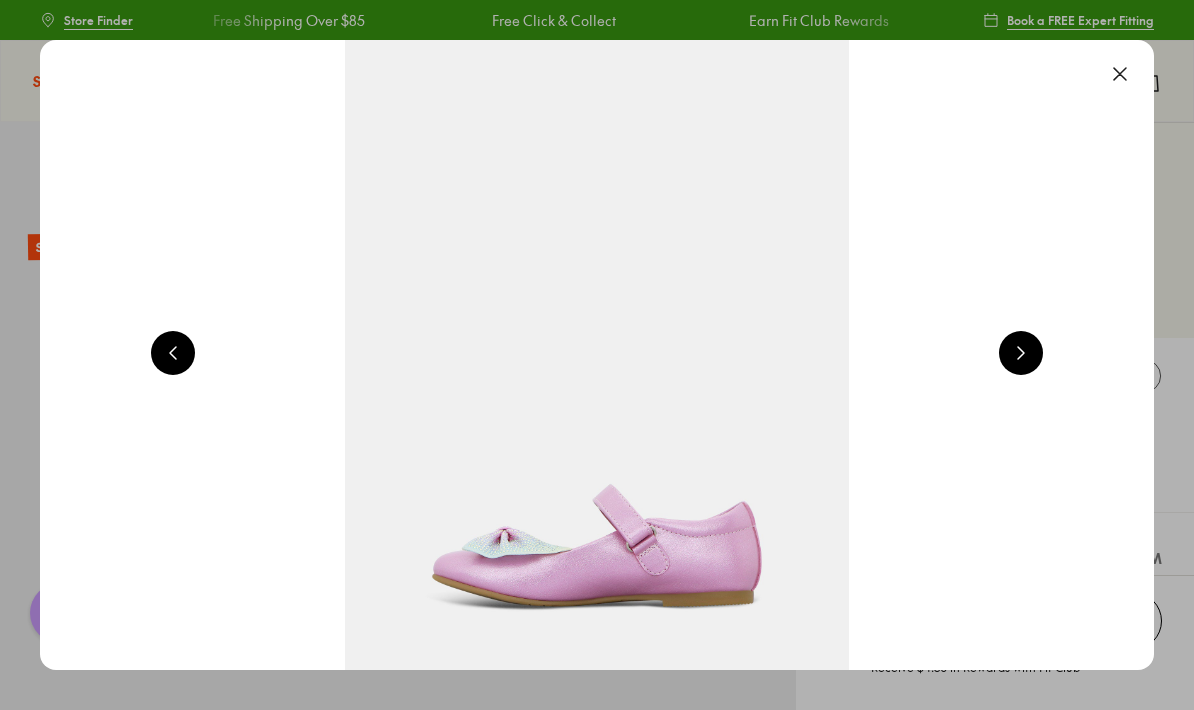 click at bounding box center (1021, 353) 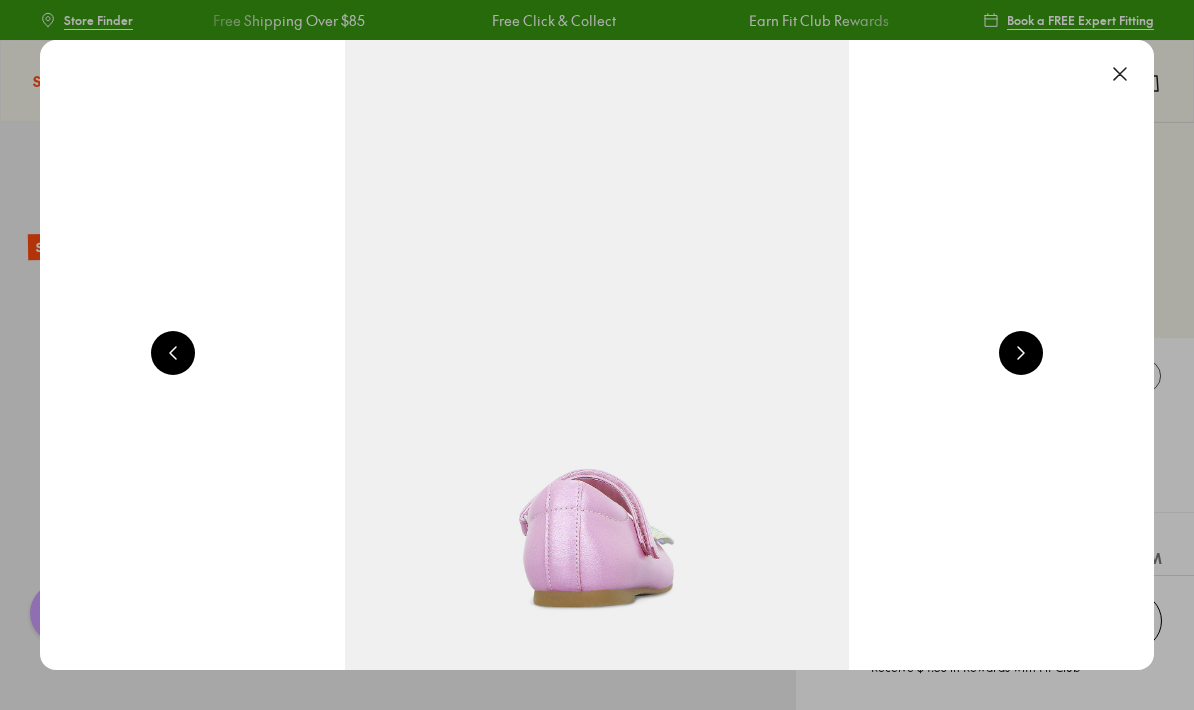 click at bounding box center [1021, 353] 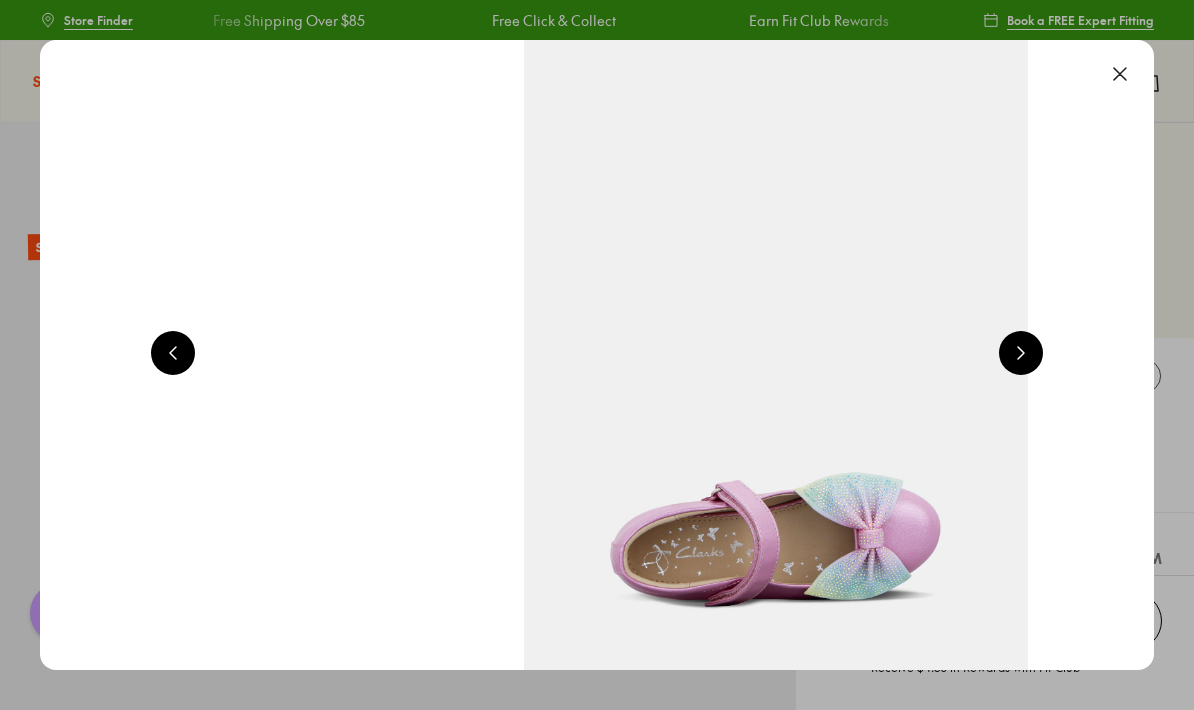 scroll, scrollTop: 0, scrollLeft: 5570, axis: horizontal 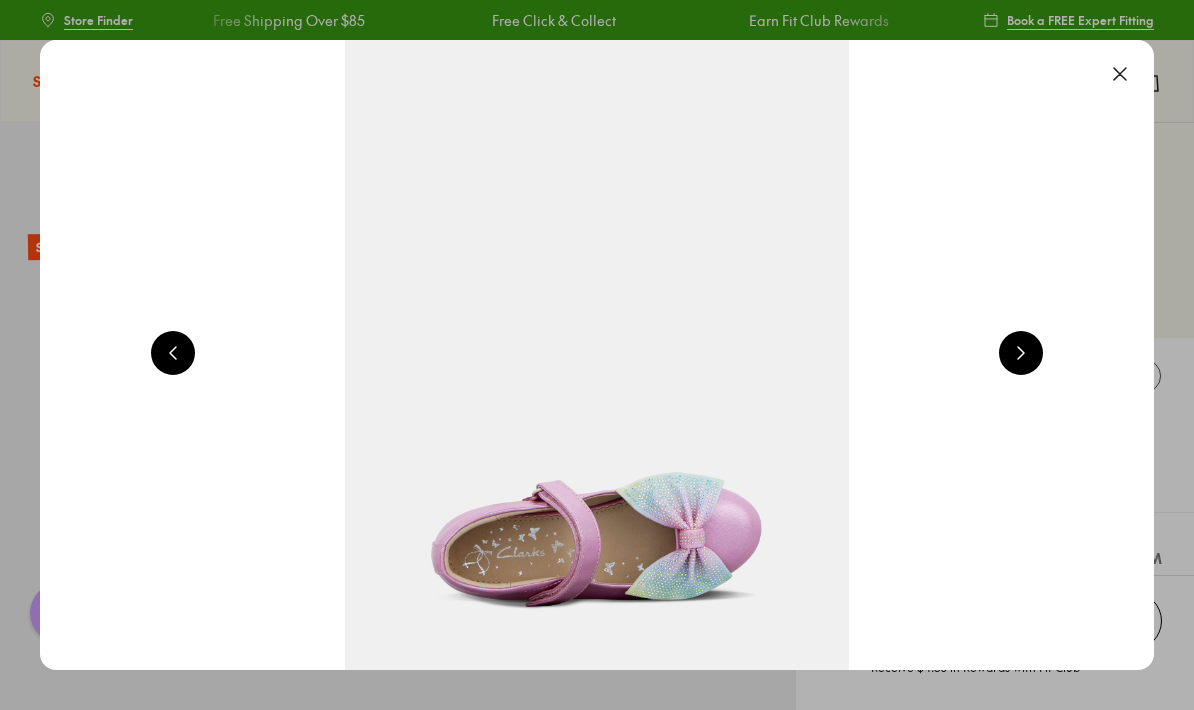 click at bounding box center [1120, 74] 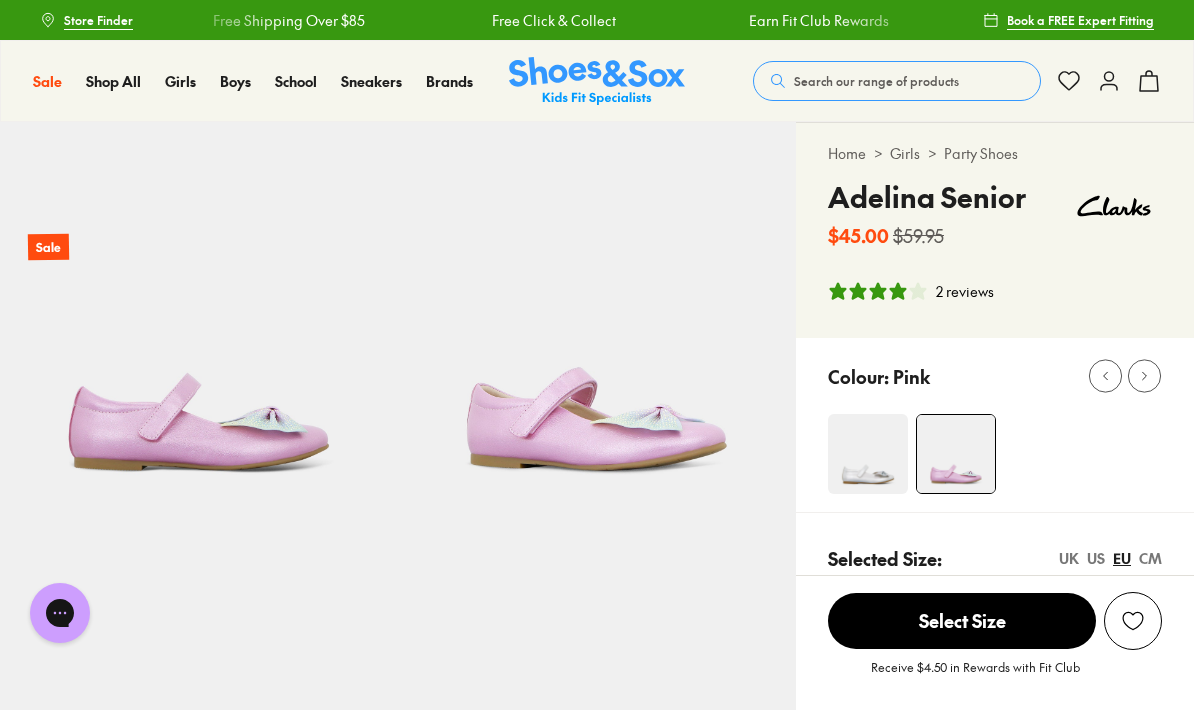 click at bounding box center [868, 454] 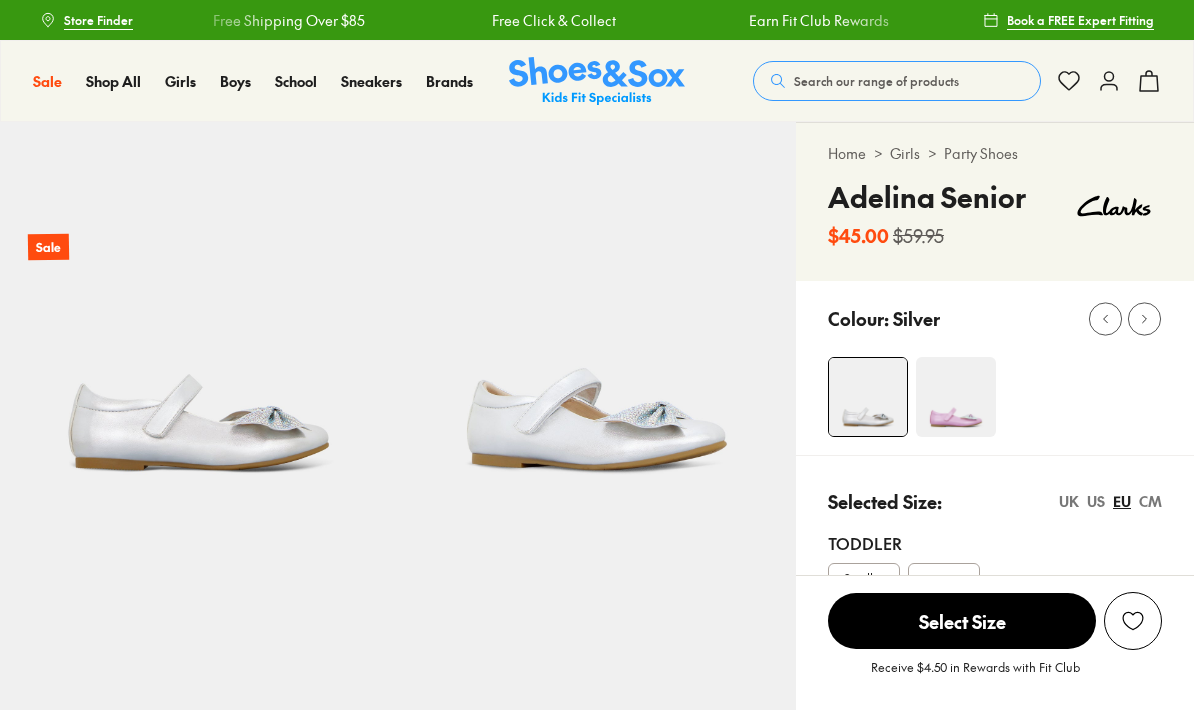scroll, scrollTop: 0, scrollLeft: 0, axis: both 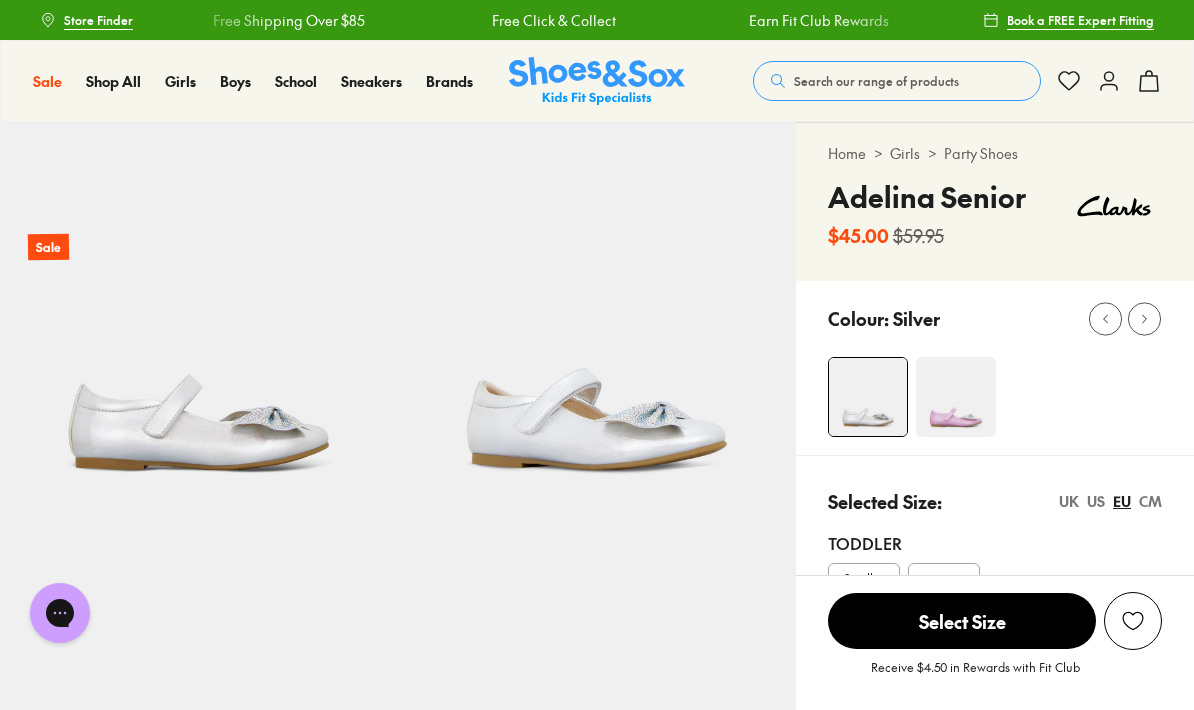 click 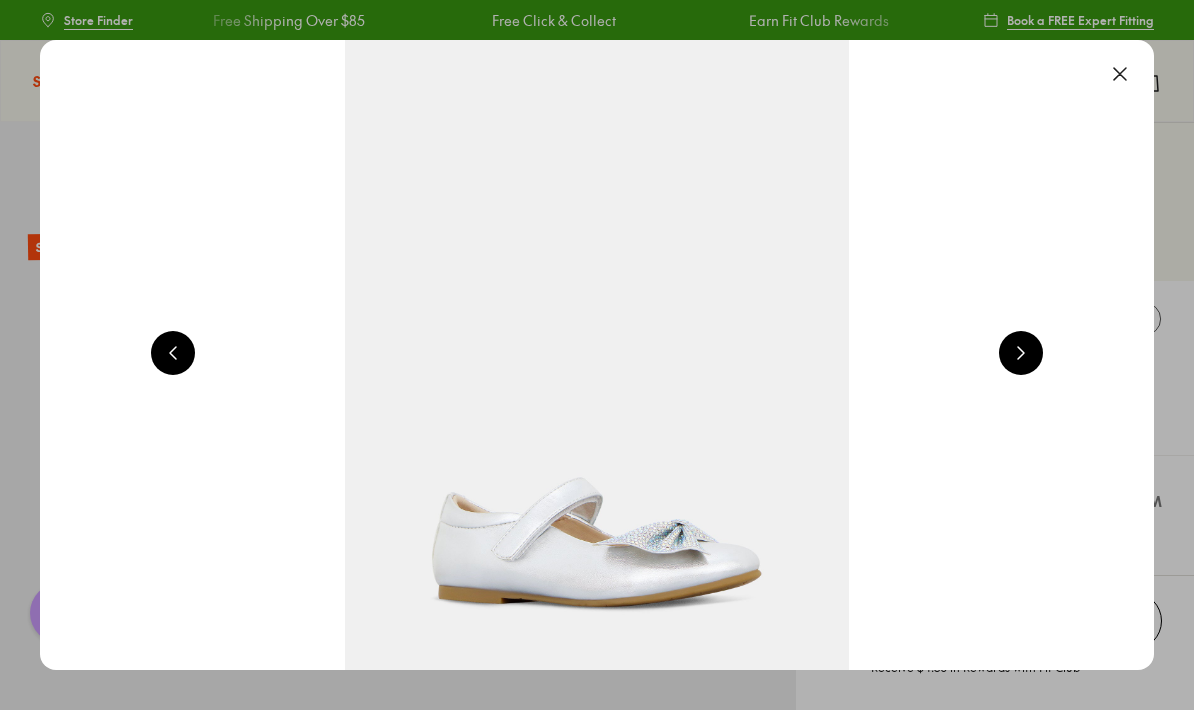 click at bounding box center (1021, 353) 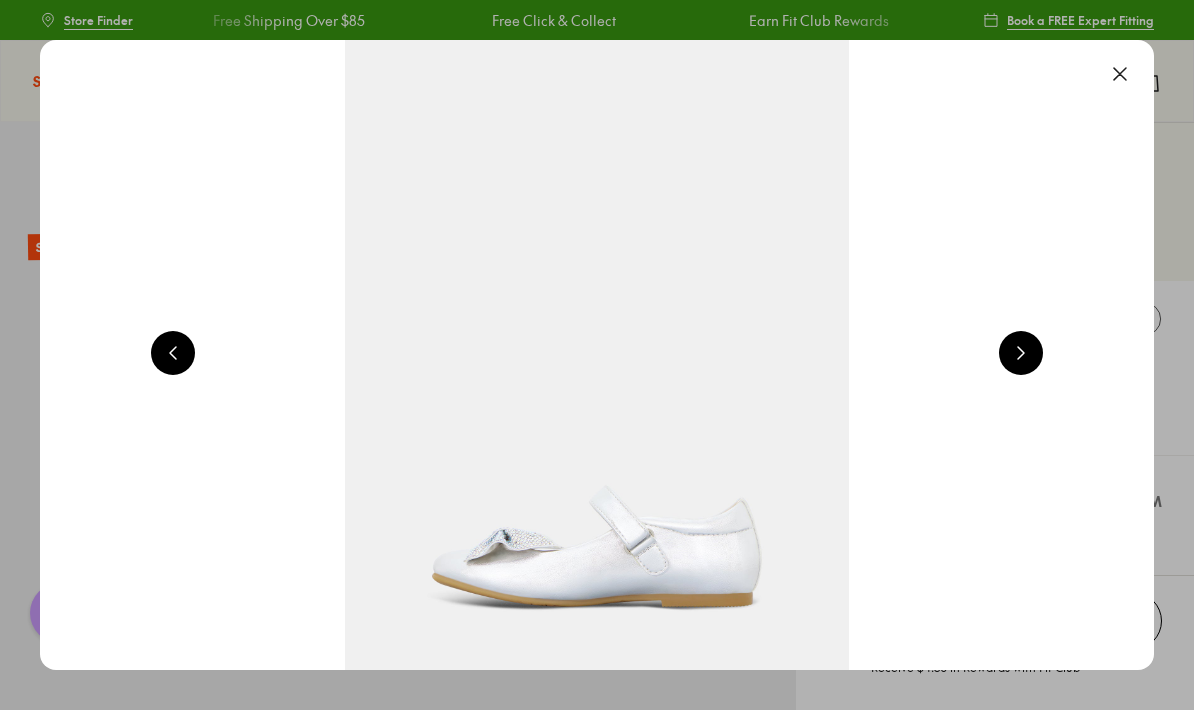 click at bounding box center (1021, 353) 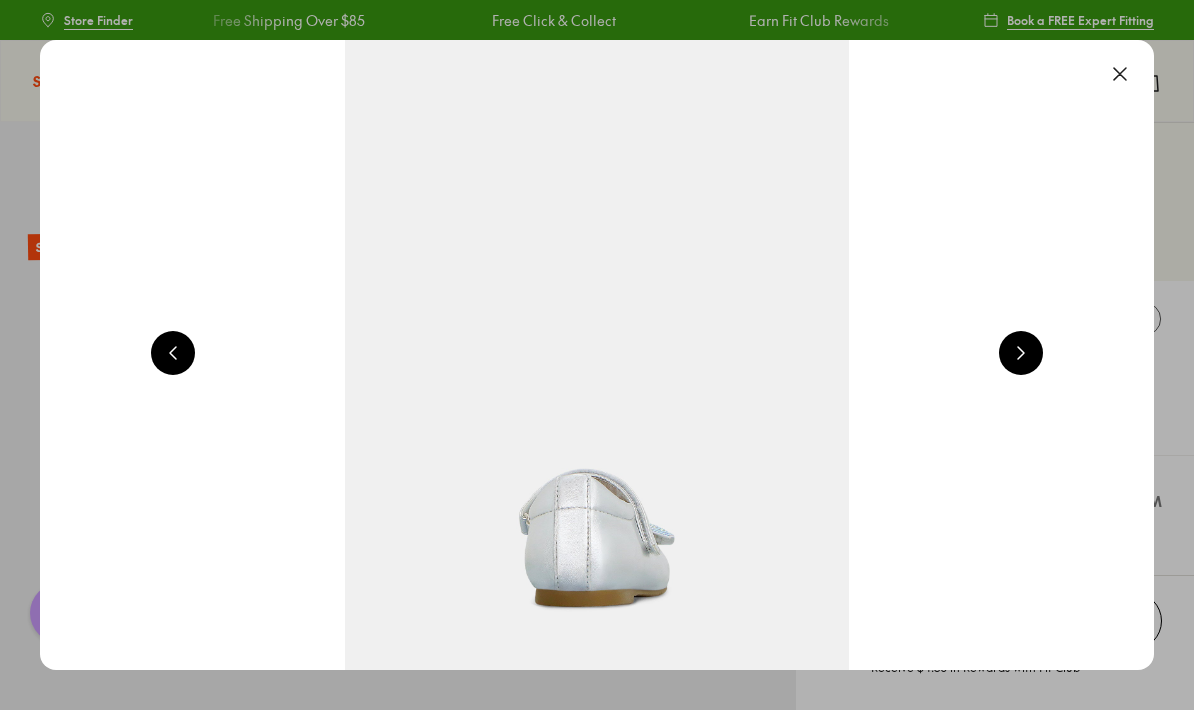 click at bounding box center (1021, 353) 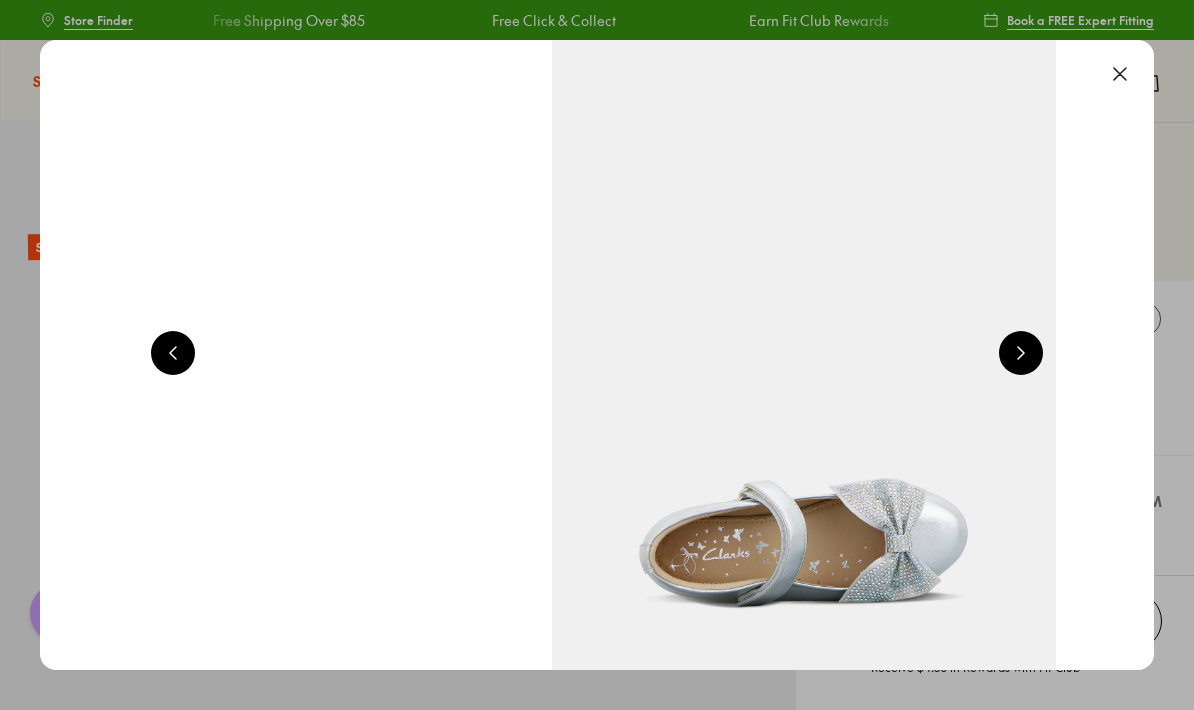 scroll, scrollTop: 0, scrollLeft: 5570, axis: horizontal 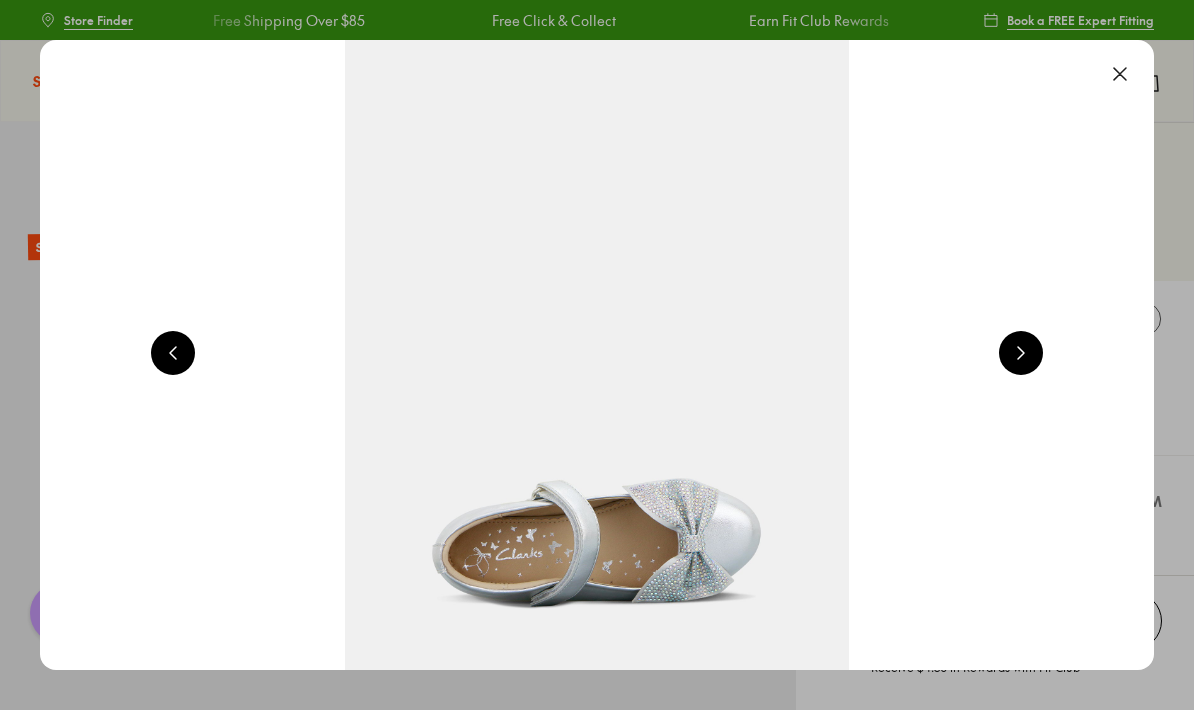 click at bounding box center (1120, 74) 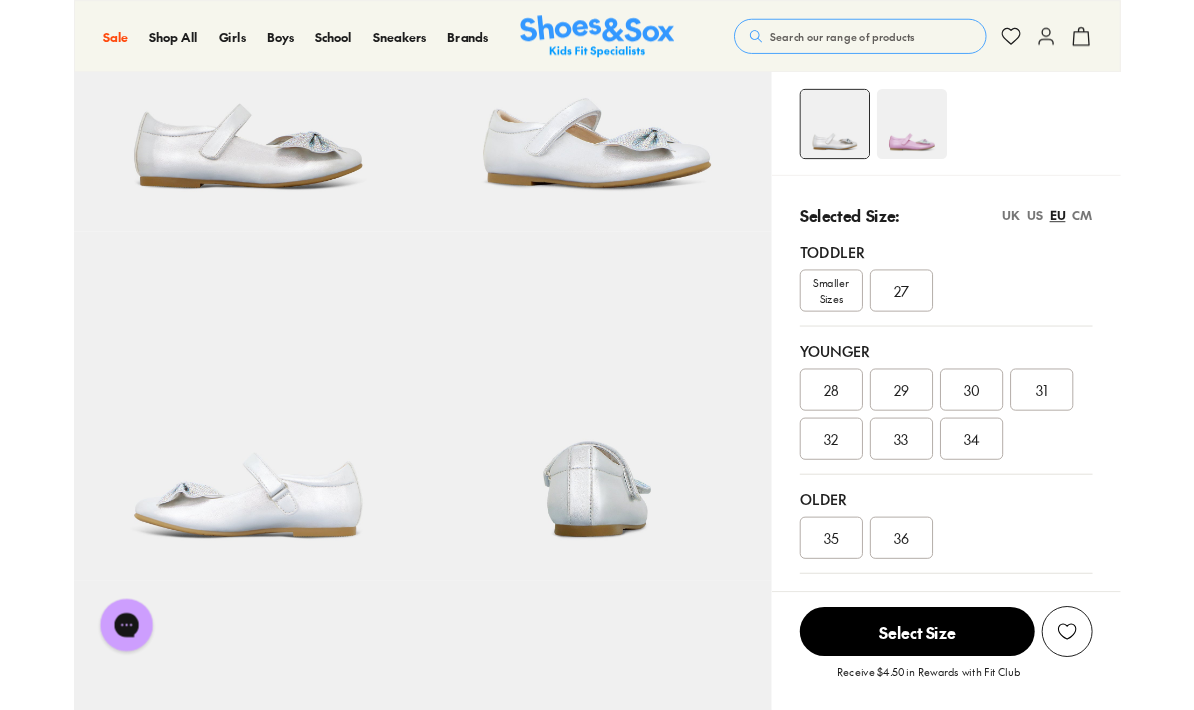 scroll, scrollTop: 0, scrollLeft: 0, axis: both 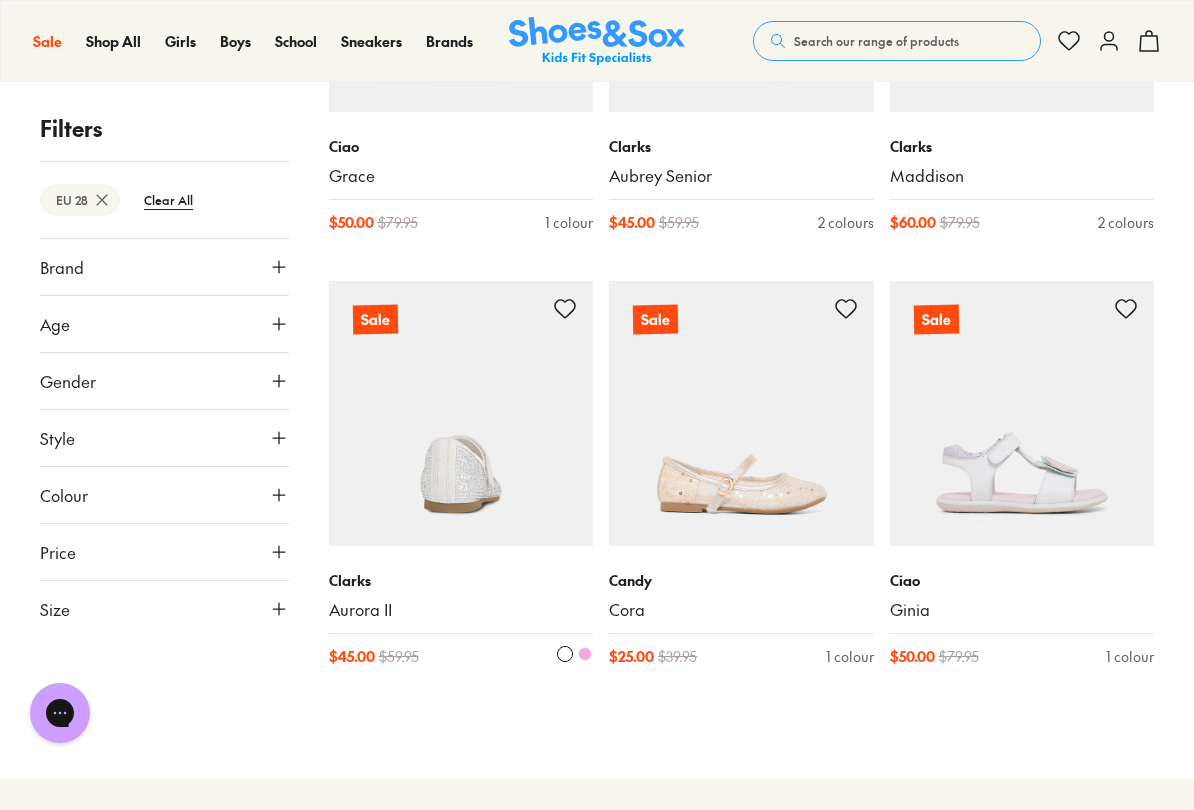 click at bounding box center [461, 413] 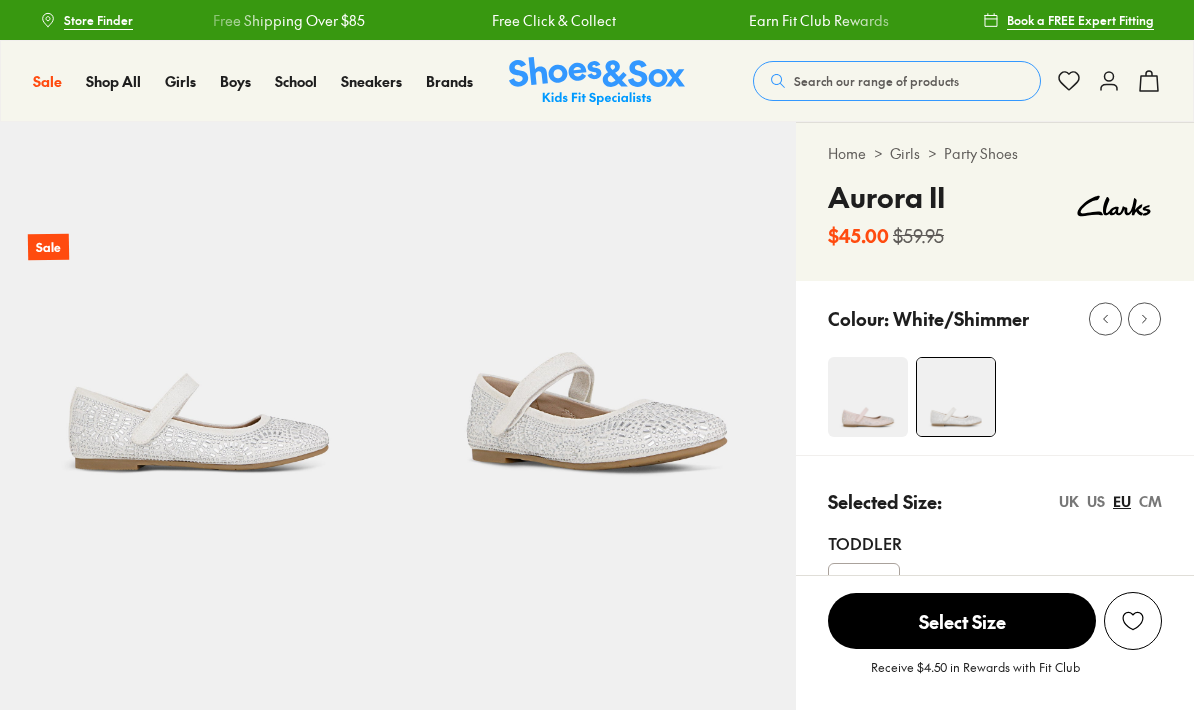 scroll, scrollTop: 0, scrollLeft: 0, axis: both 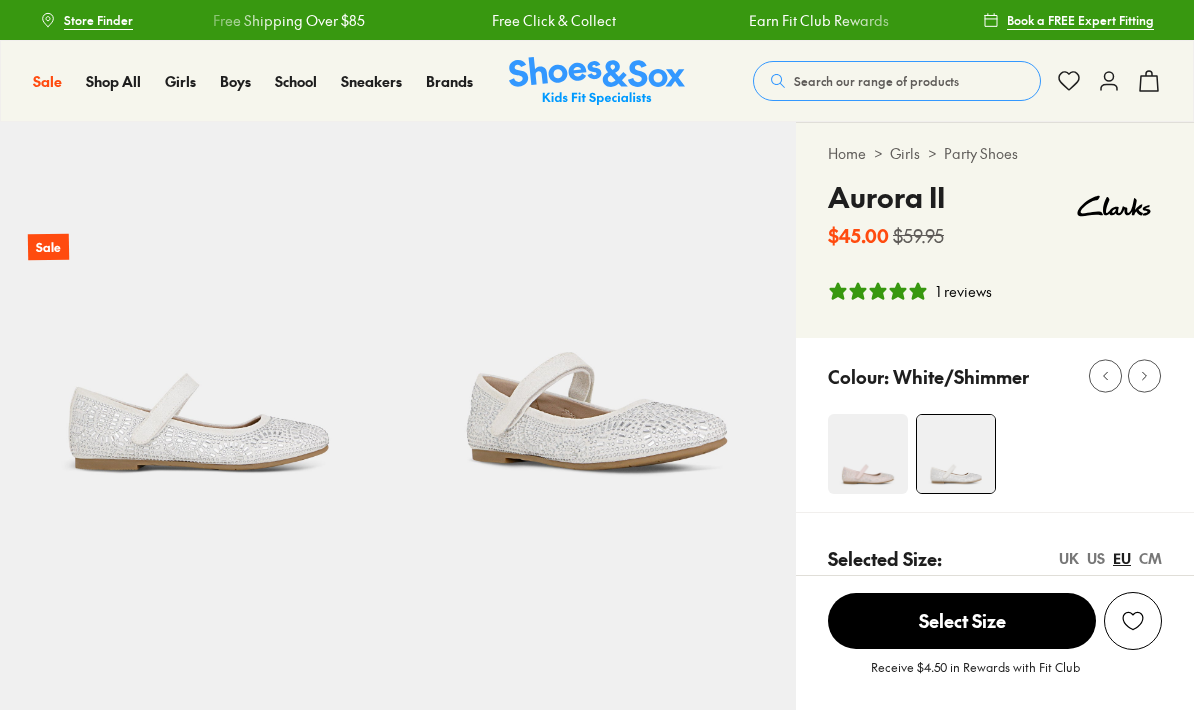select on "*" 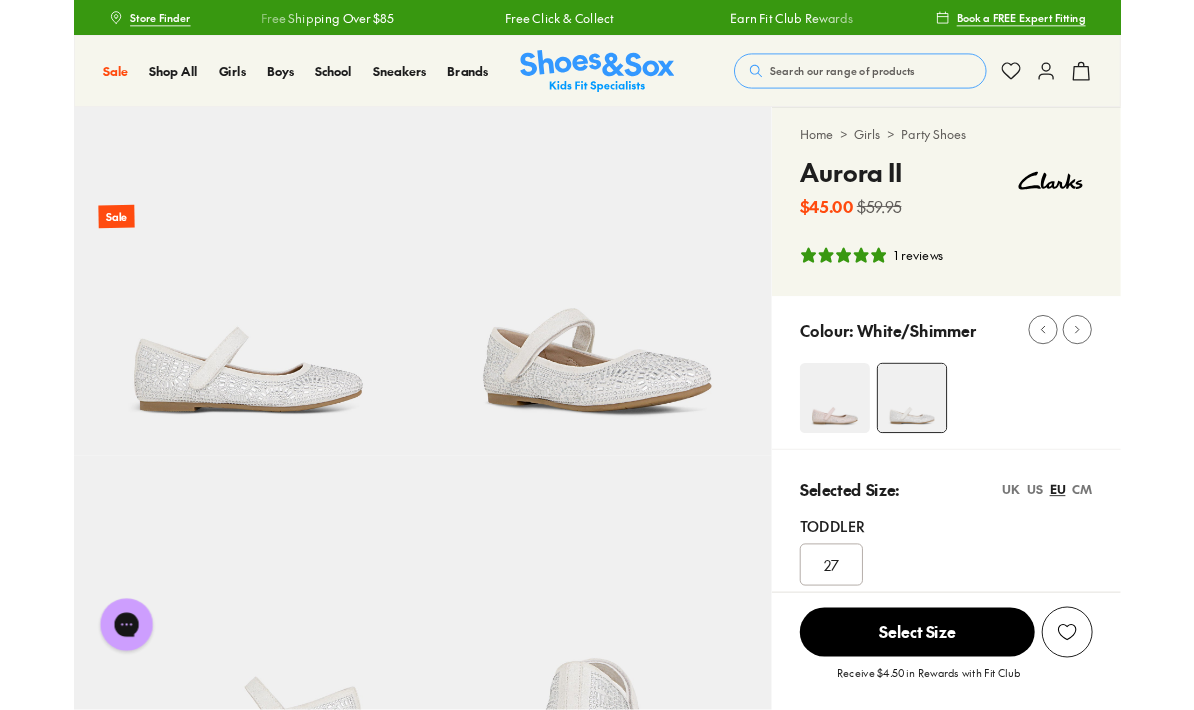 scroll, scrollTop: 1, scrollLeft: 0, axis: vertical 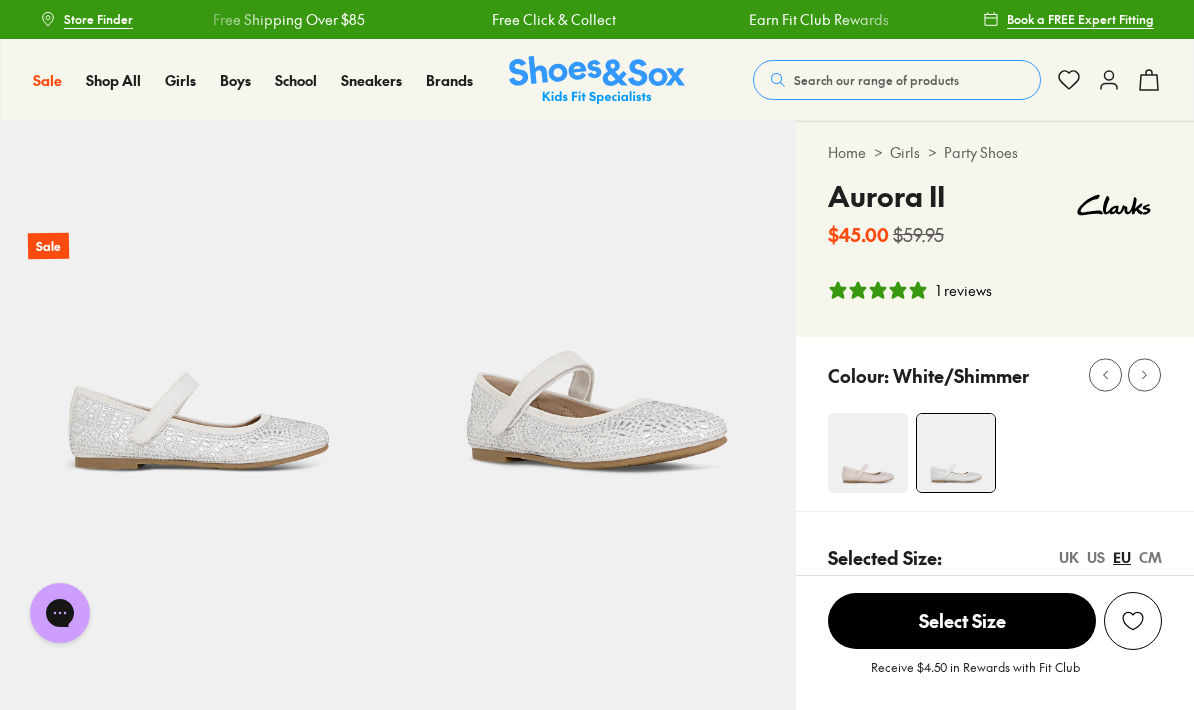 click at bounding box center [868, 453] 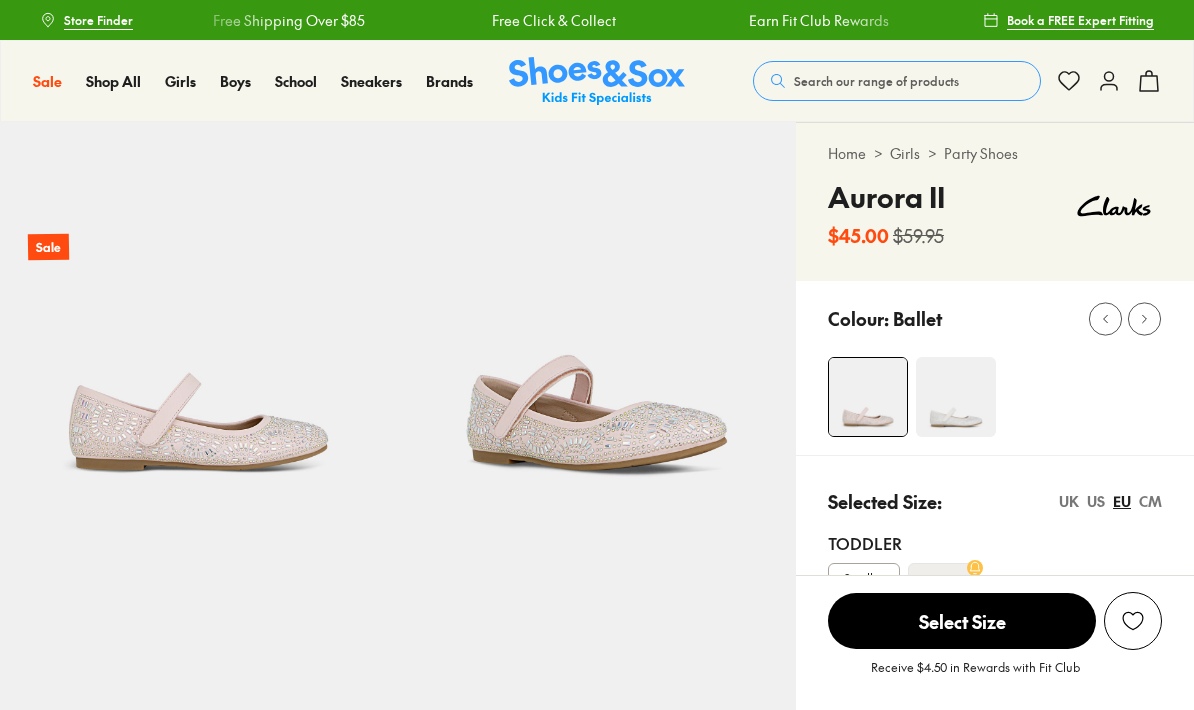 scroll, scrollTop: 0, scrollLeft: 0, axis: both 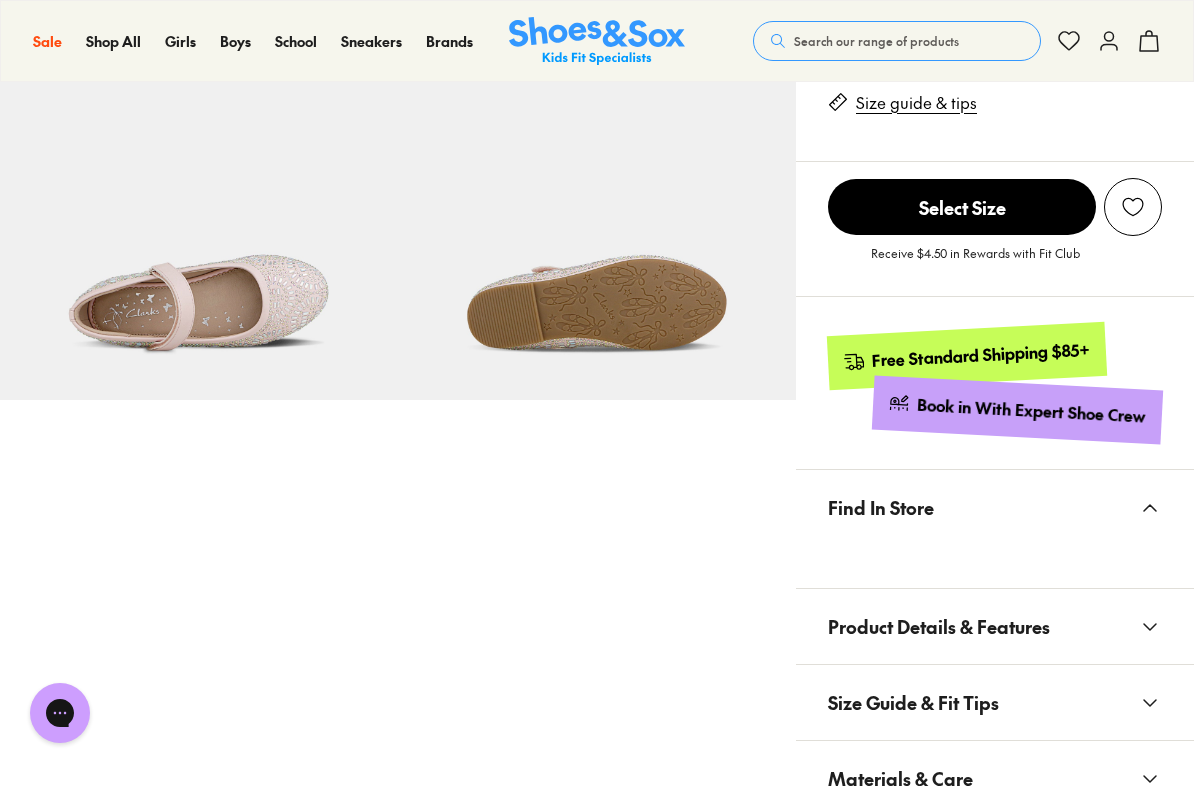 click 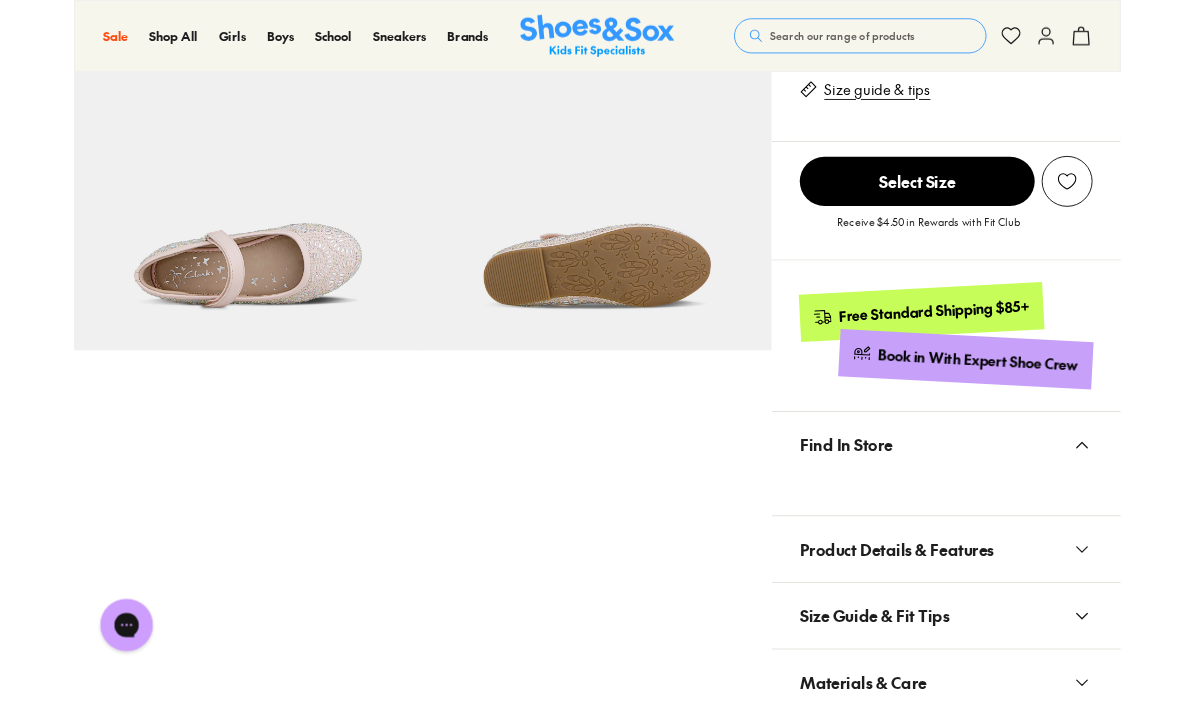 scroll, scrollTop: 1016, scrollLeft: 0, axis: vertical 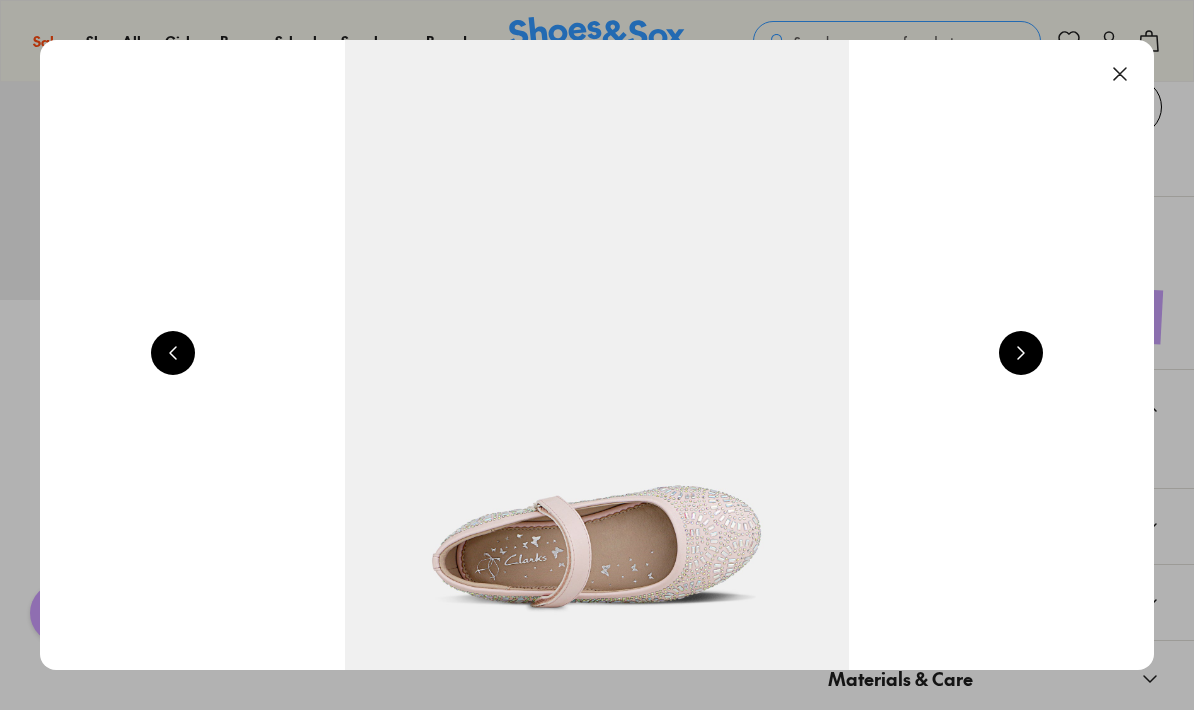 click at bounding box center [1021, 353] 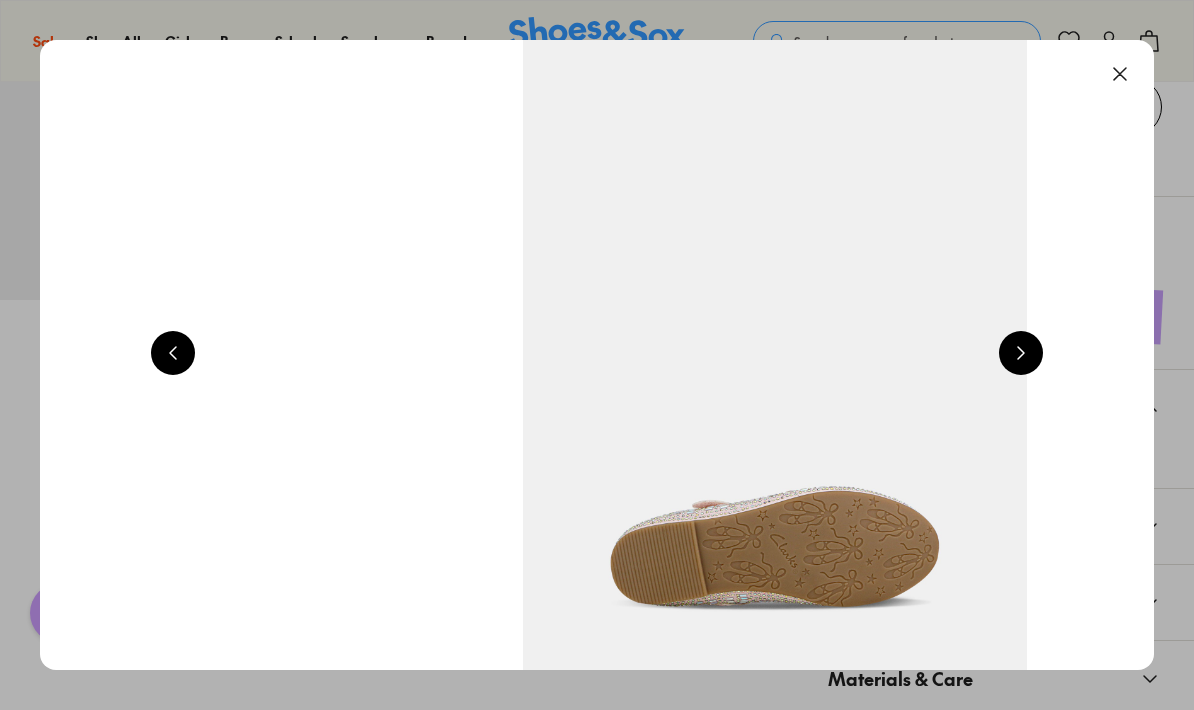 scroll, scrollTop: 0, scrollLeft: 6684, axis: horizontal 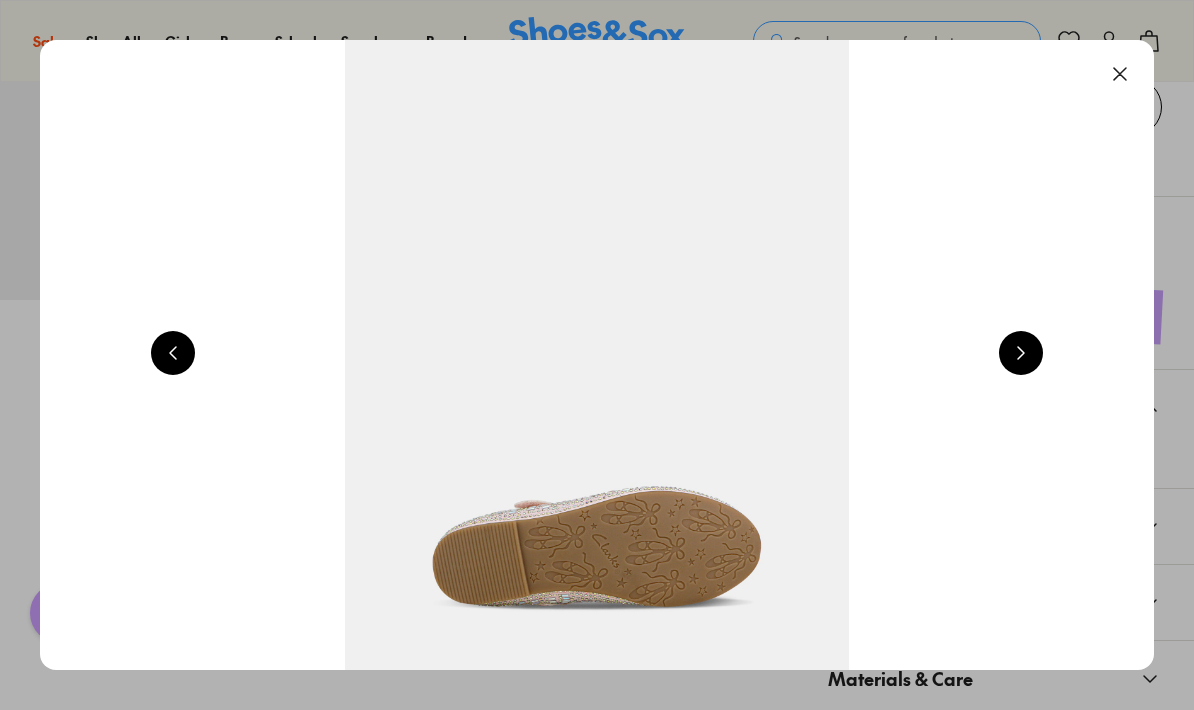 click at bounding box center [1021, 353] 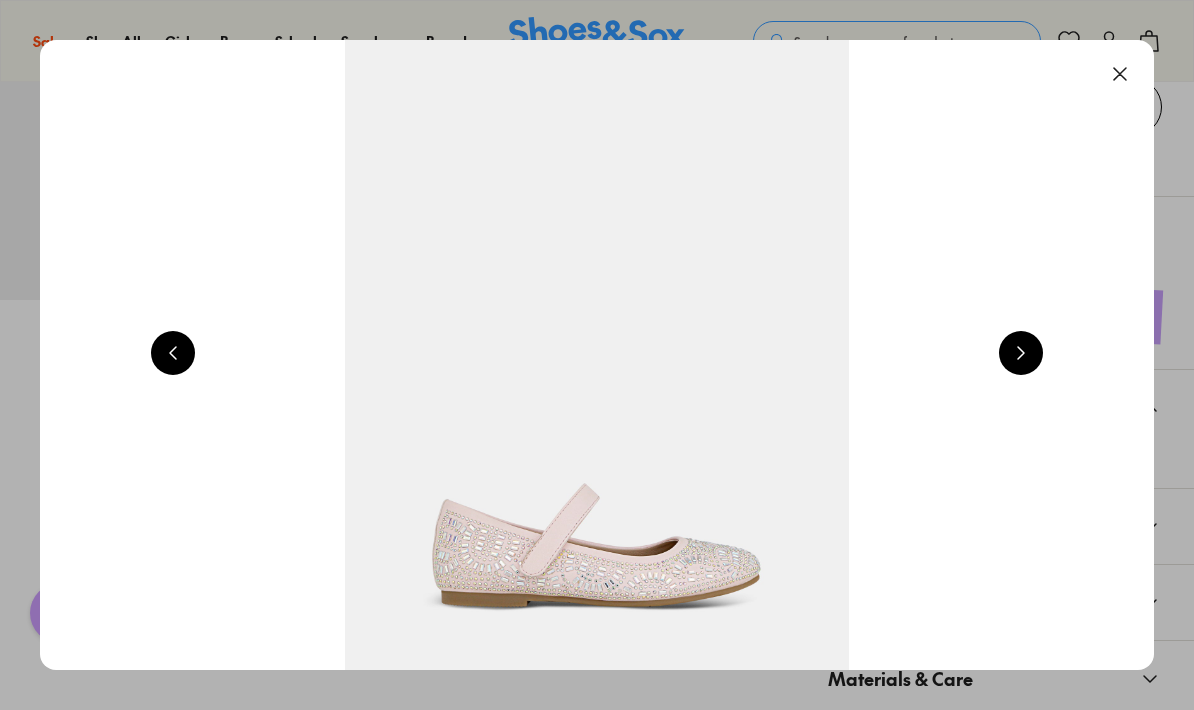 scroll, scrollTop: 0, scrollLeft: 1114, axis: horizontal 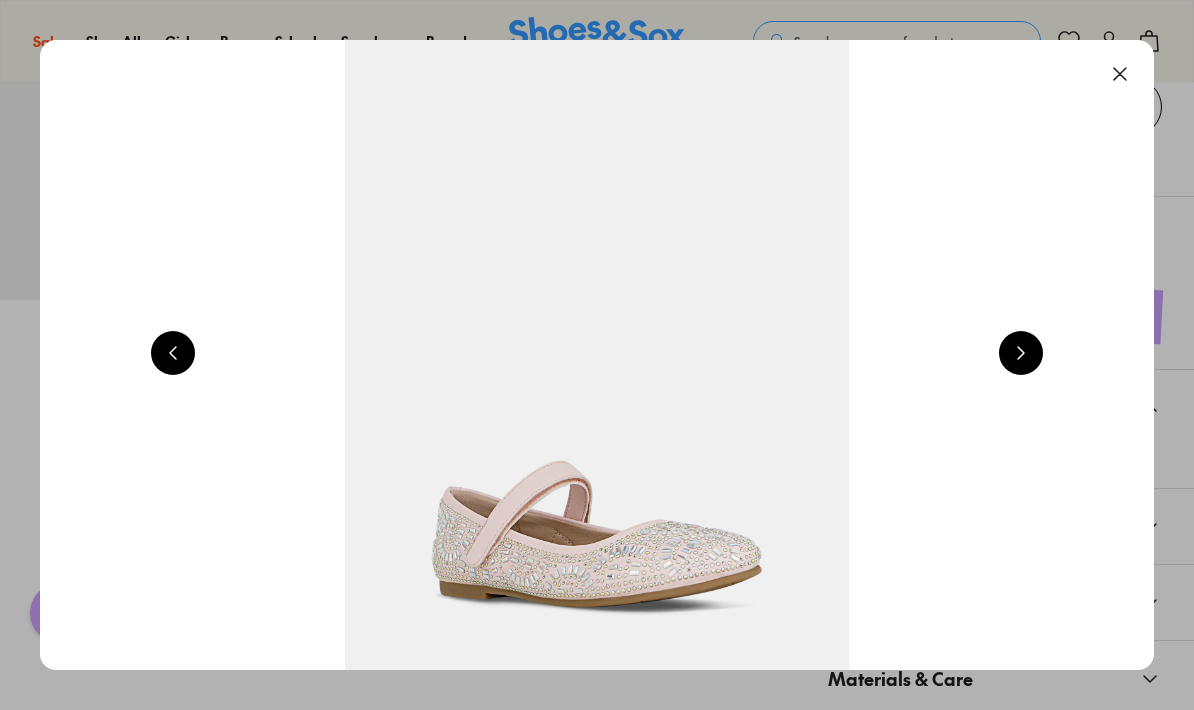 click at bounding box center [1120, 74] 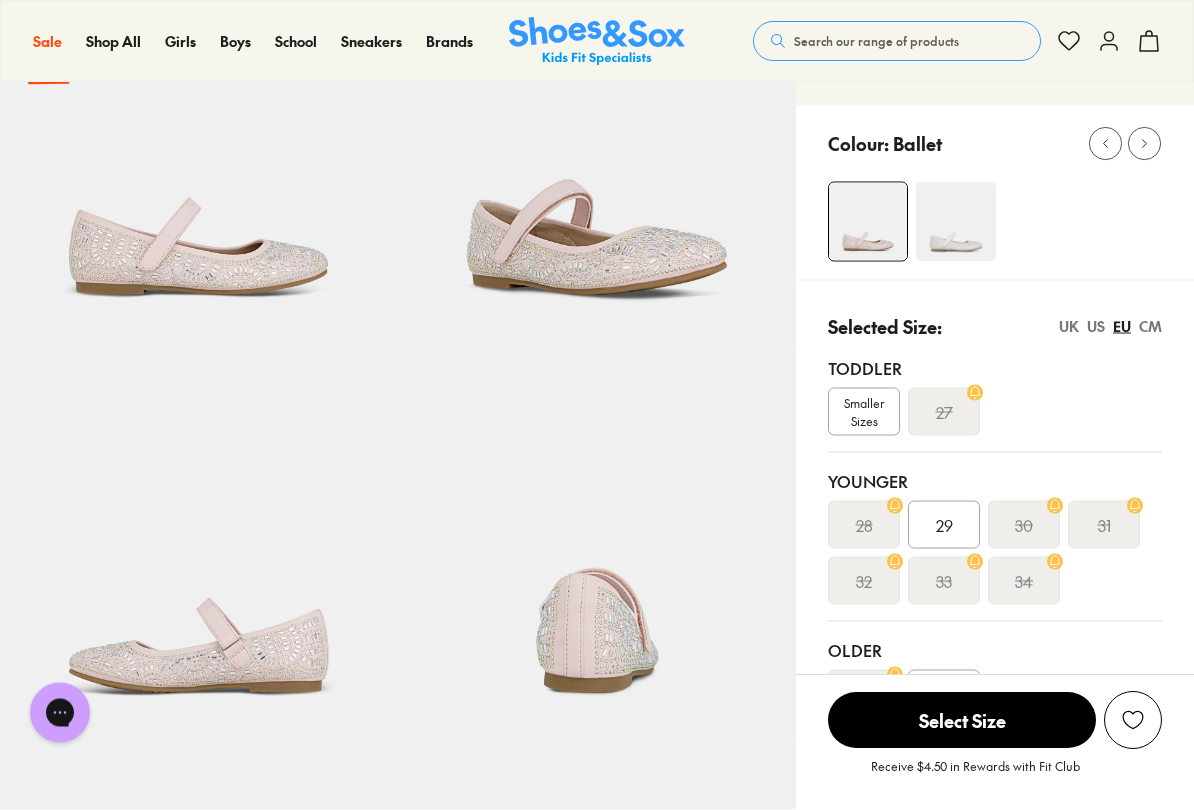 scroll, scrollTop: 150, scrollLeft: 0, axis: vertical 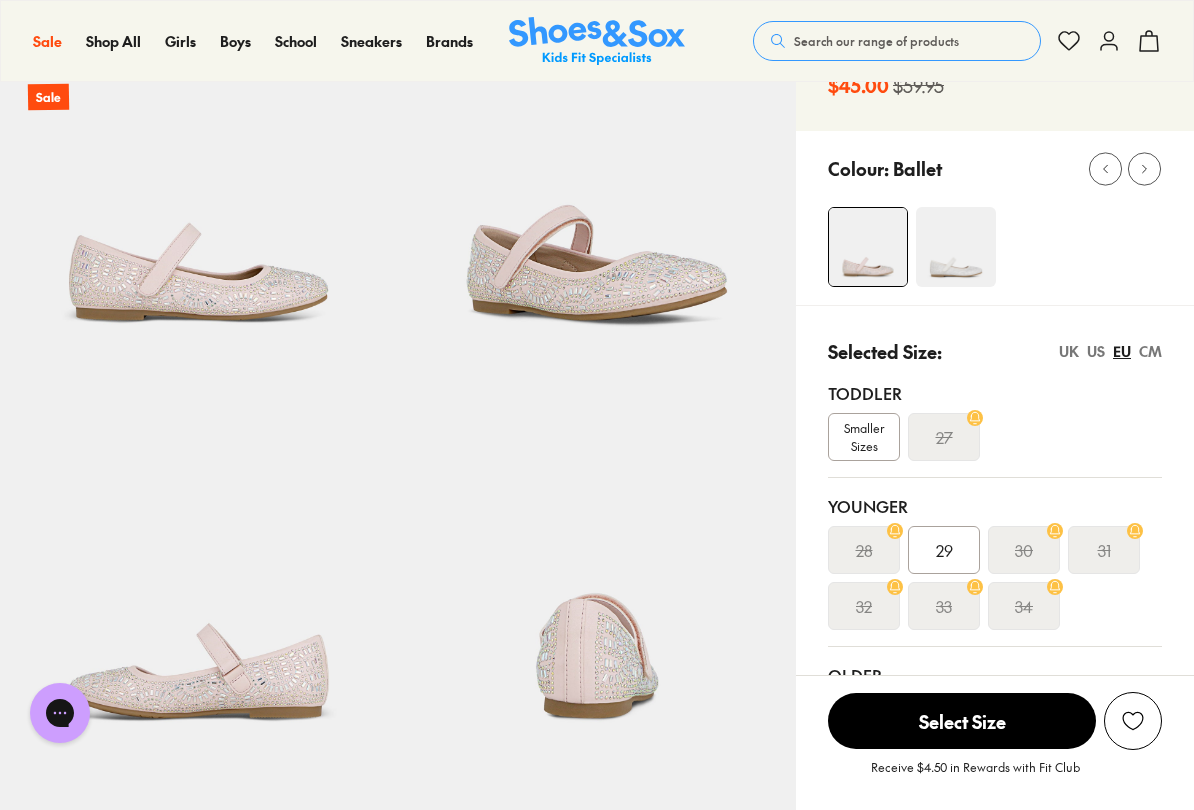 click at bounding box center [956, 247] 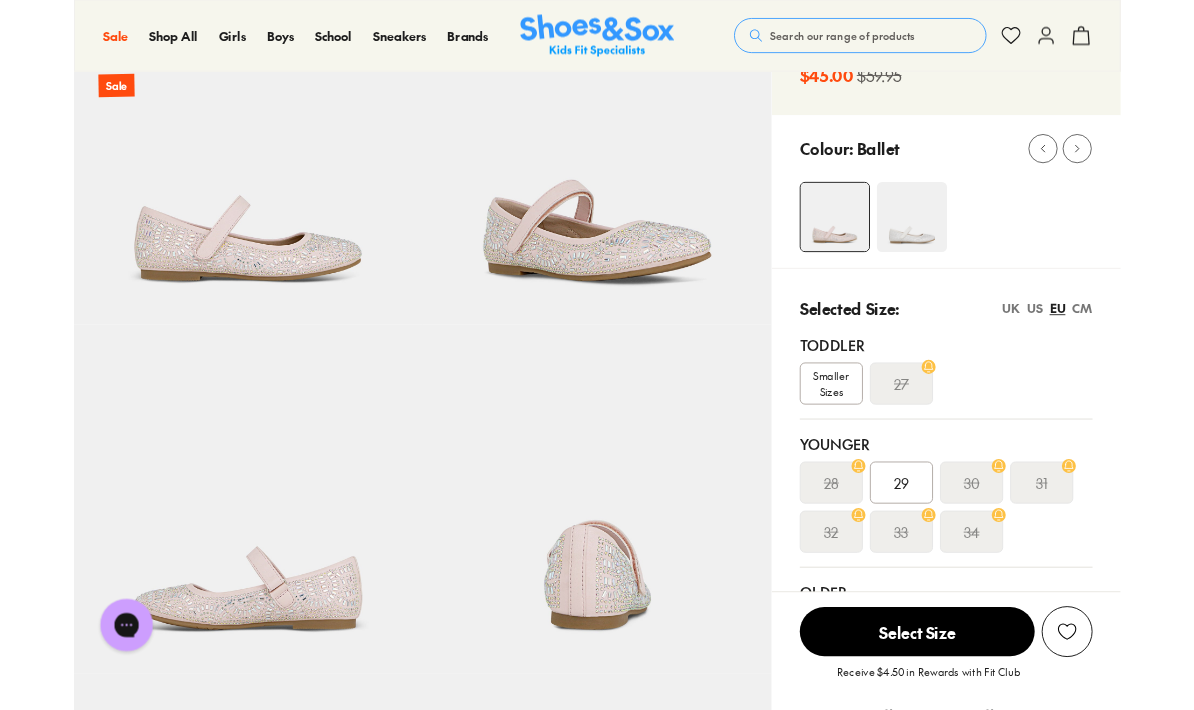 scroll, scrollTop: 250, scrollLeft: 0, axis: vertical 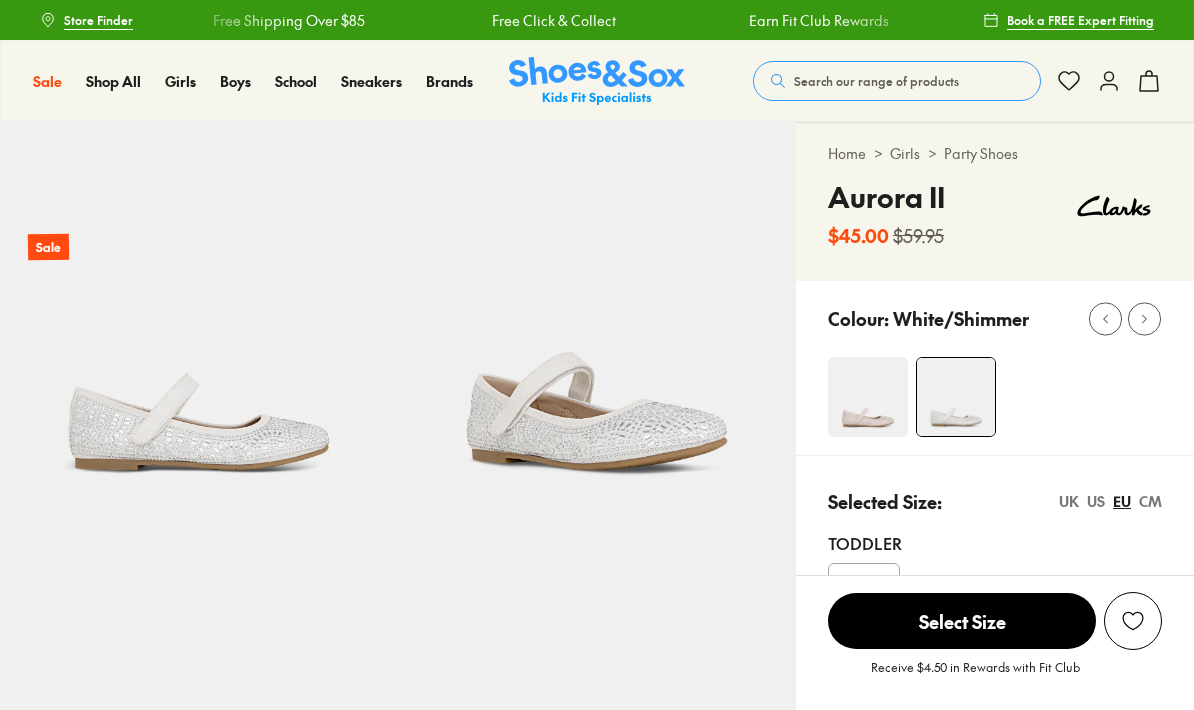 select on "*" 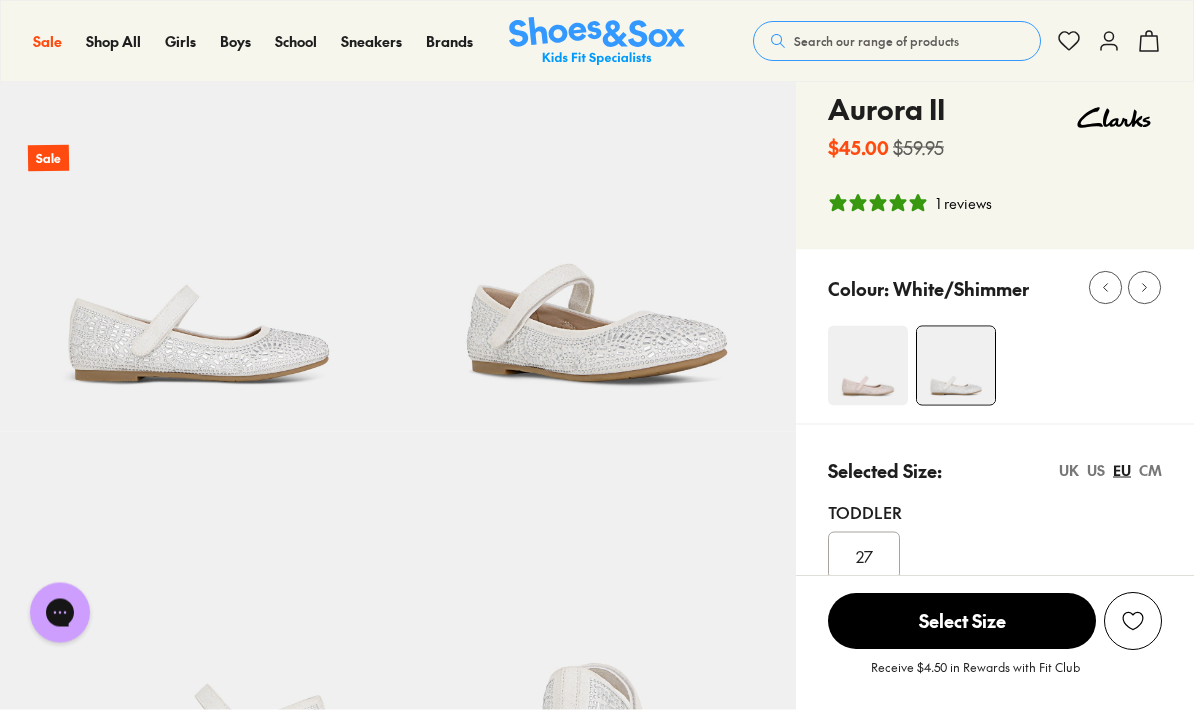 scroll, scrollTop: 84, scrollLeft: 0, axis: vertical 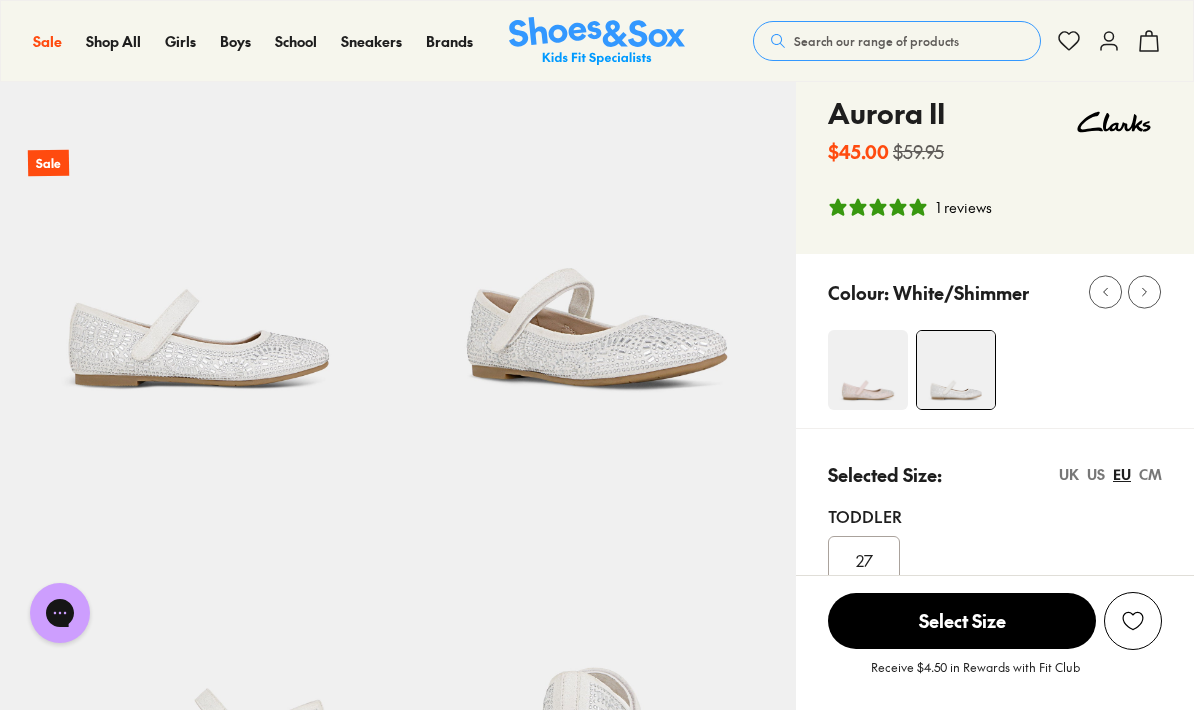 click 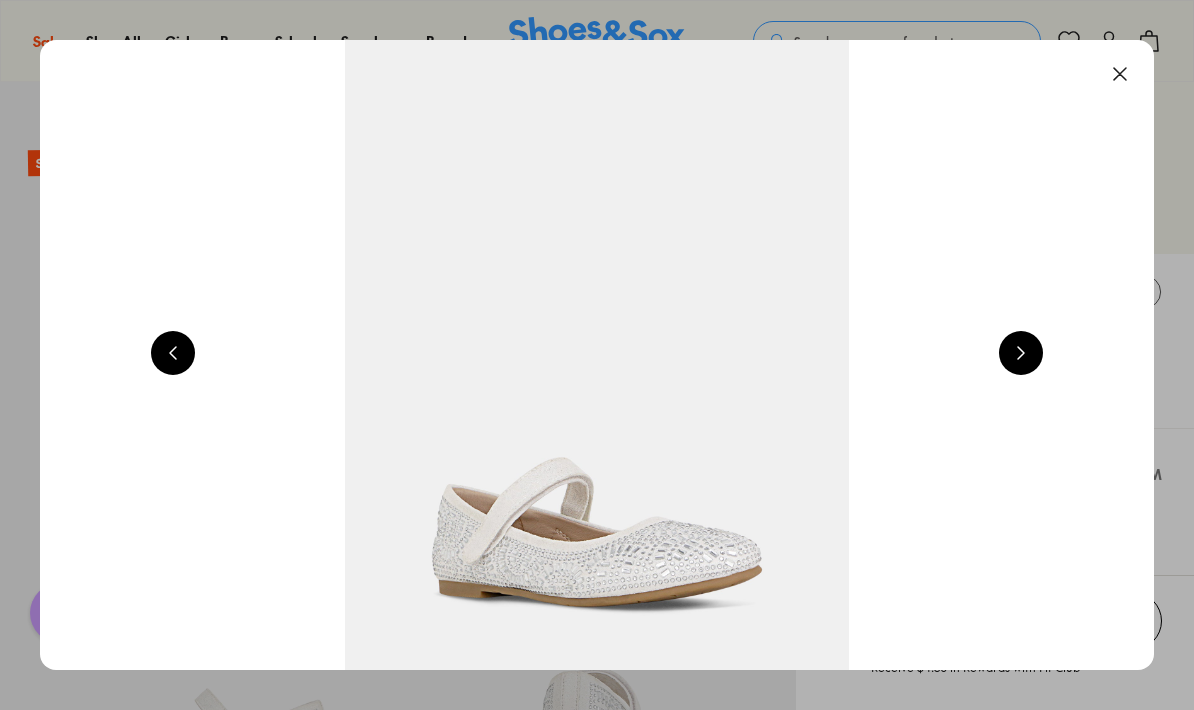 click at bounding box center (173, 353) 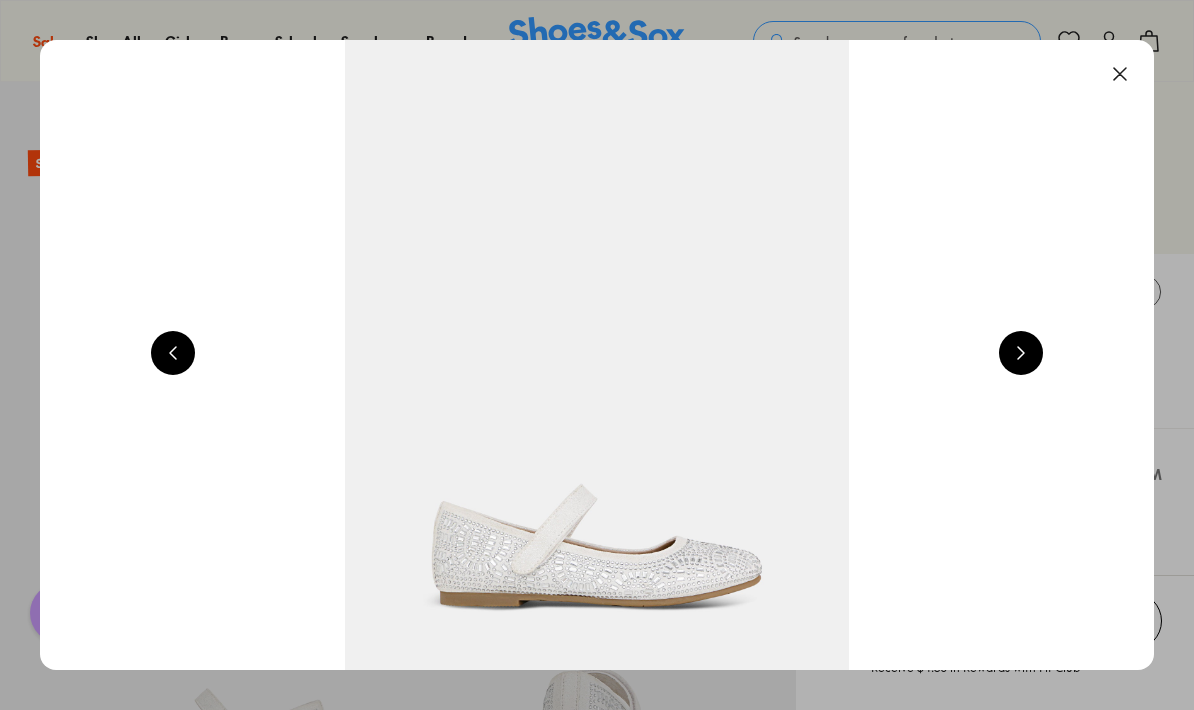 click at bounding box center [173, 353] 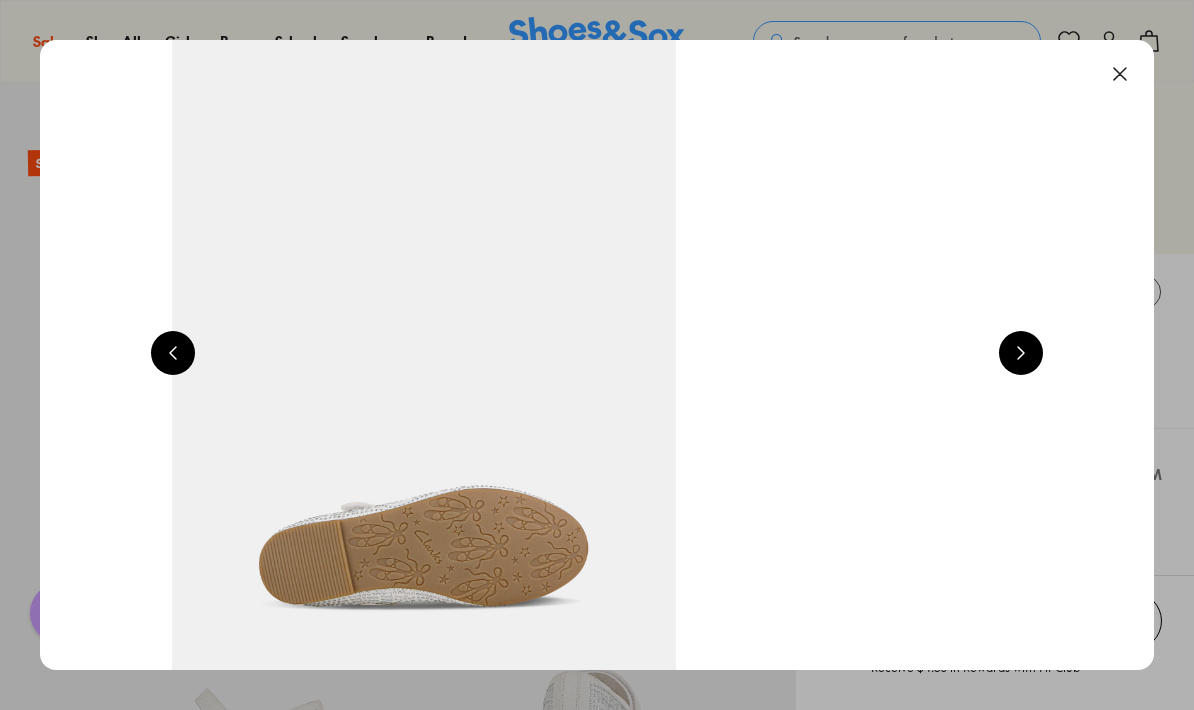 scroll, scrollTop: 0, scrollLeft: 0, axis: both 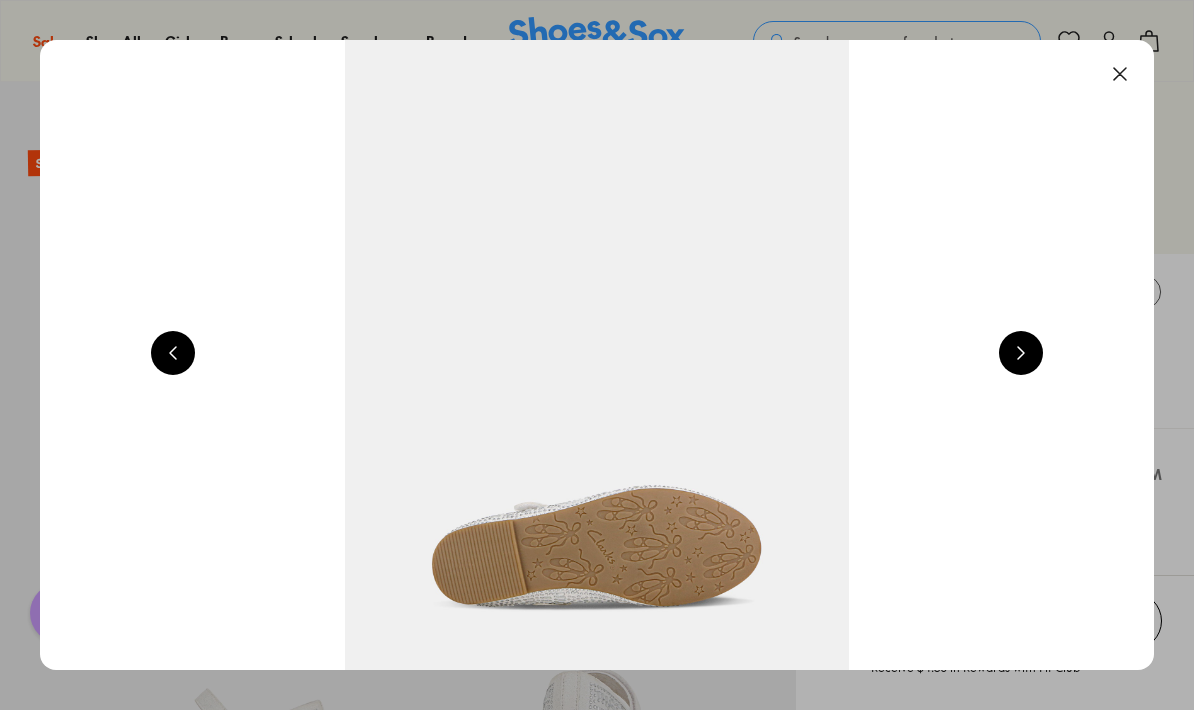 click at bounding box center [173, 353] 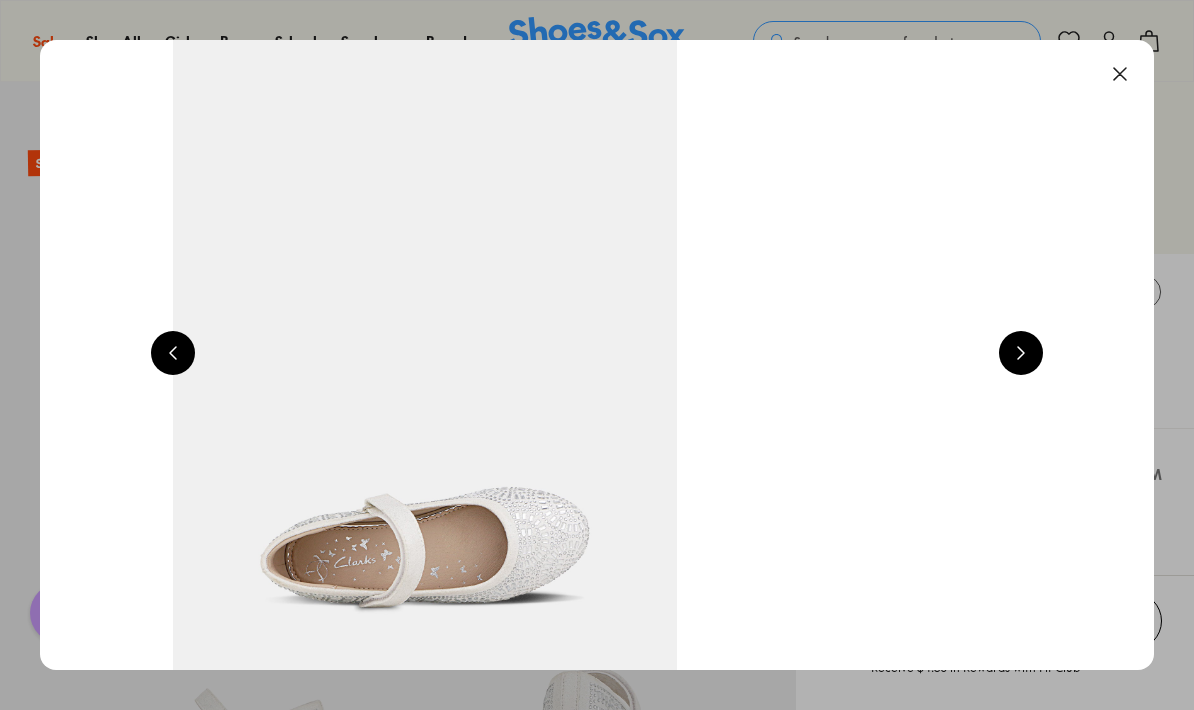 scroll, scrollTop: 0, scrollLeft: 5570, axis: horizontal 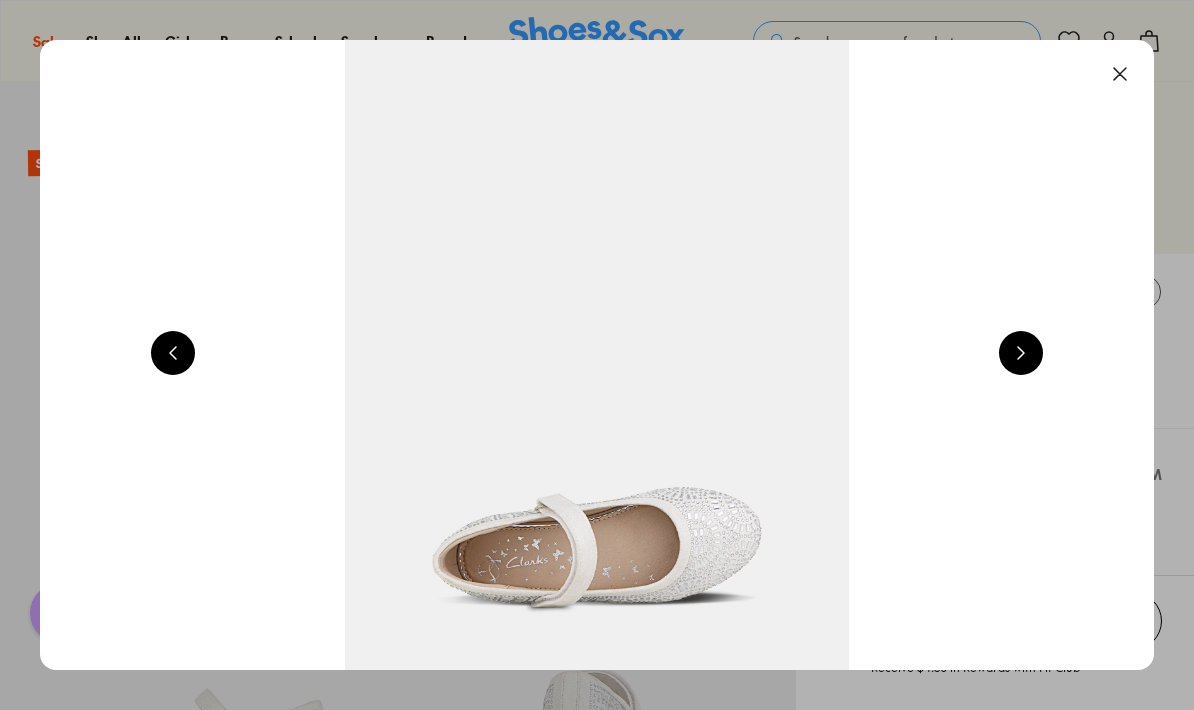 click at bounding box center (173, 353) 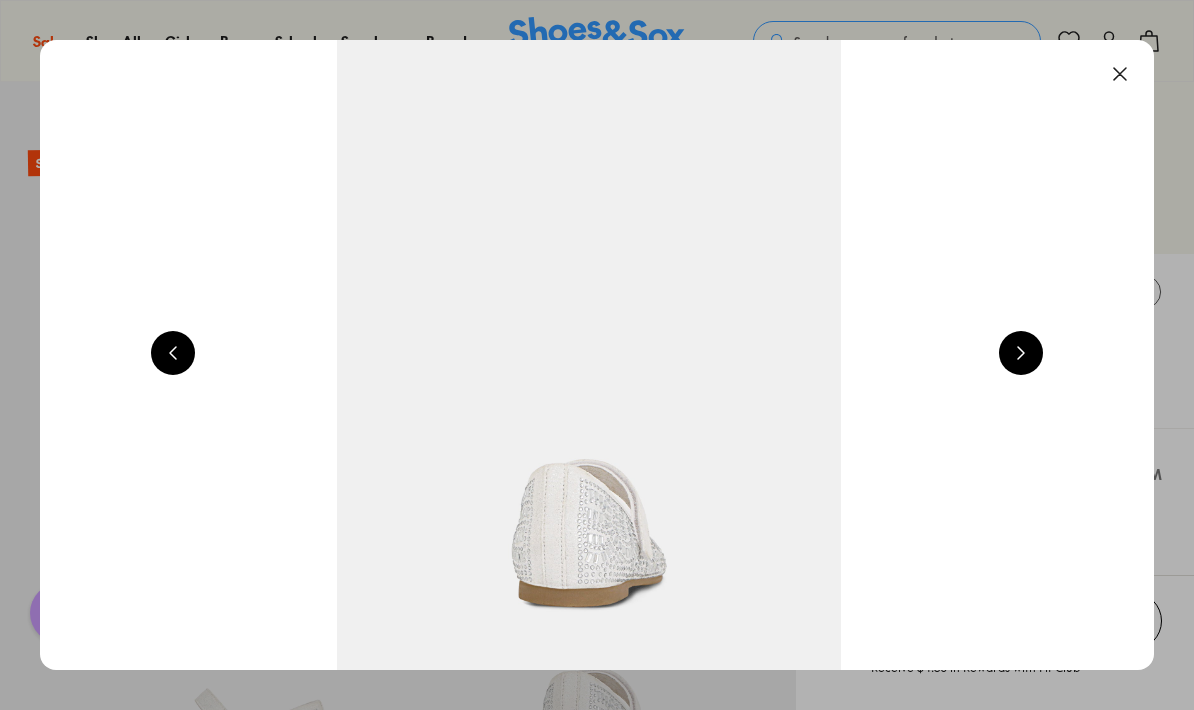 scroll, scrollTop: 0, scrollLeft: 4456, axis: horizontal 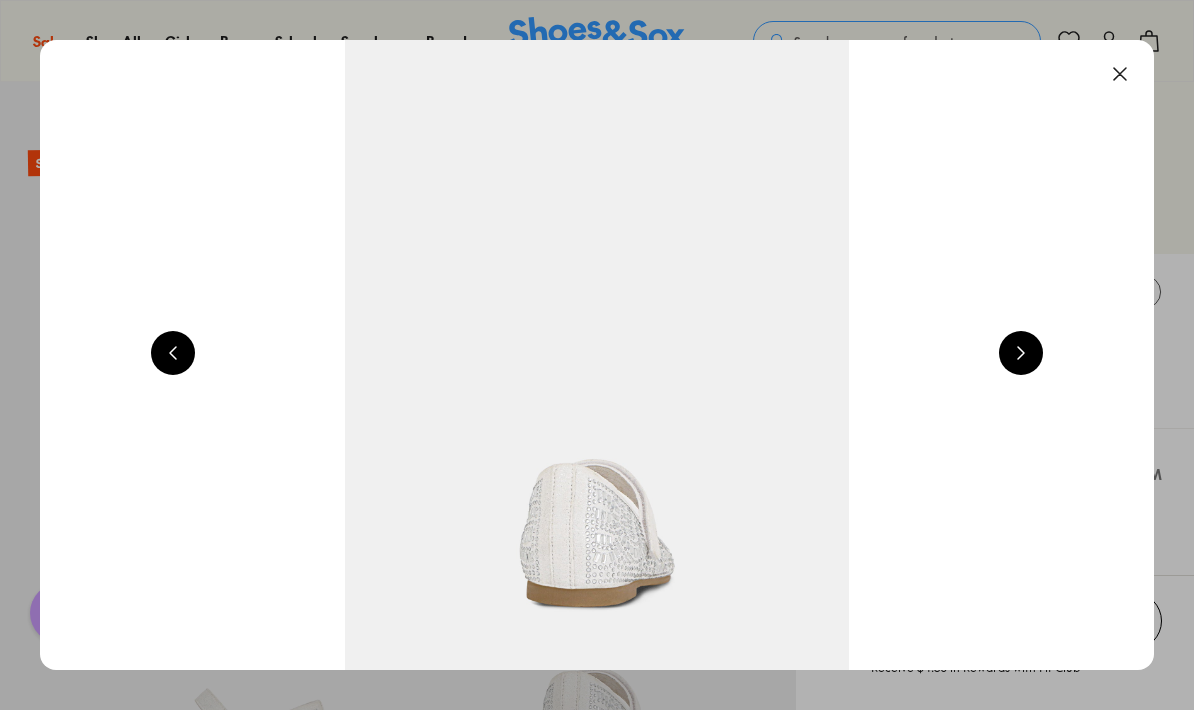 click at bounding box center [1120, 74] 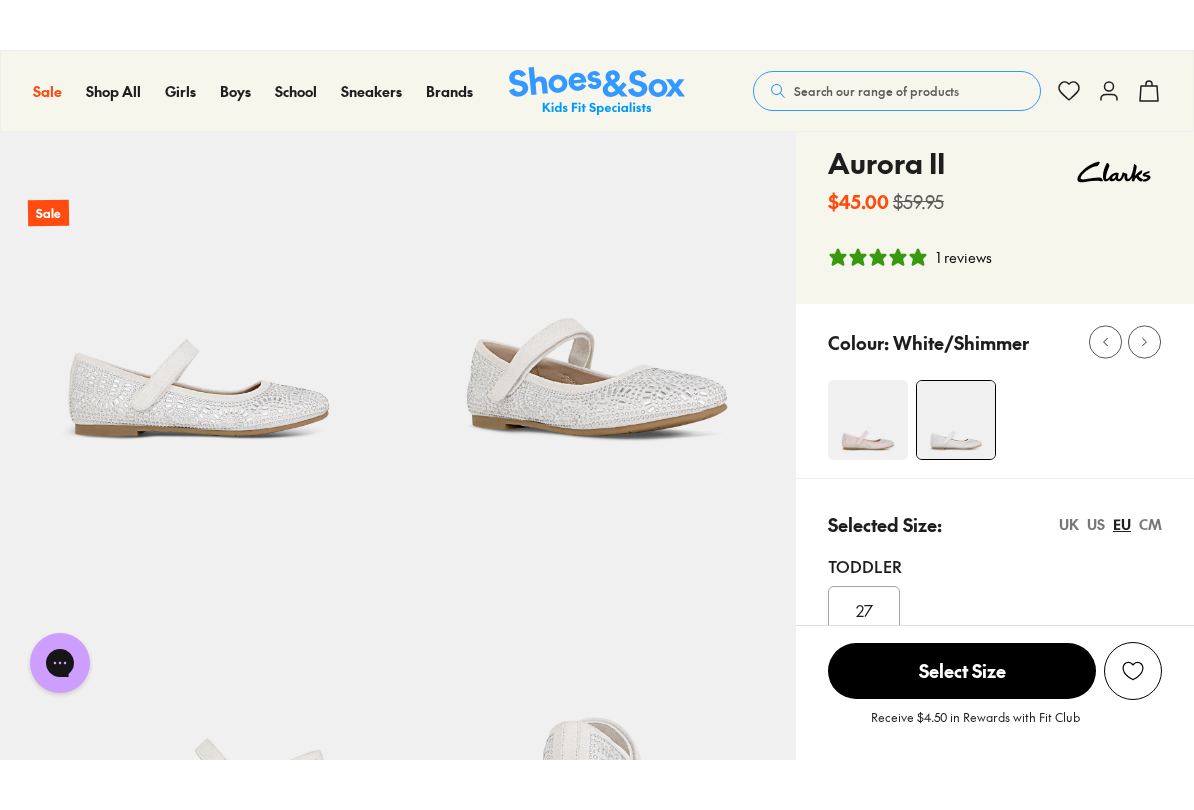 scroll, scrollTop: 364, scrollLeft: 0, axis: vertical 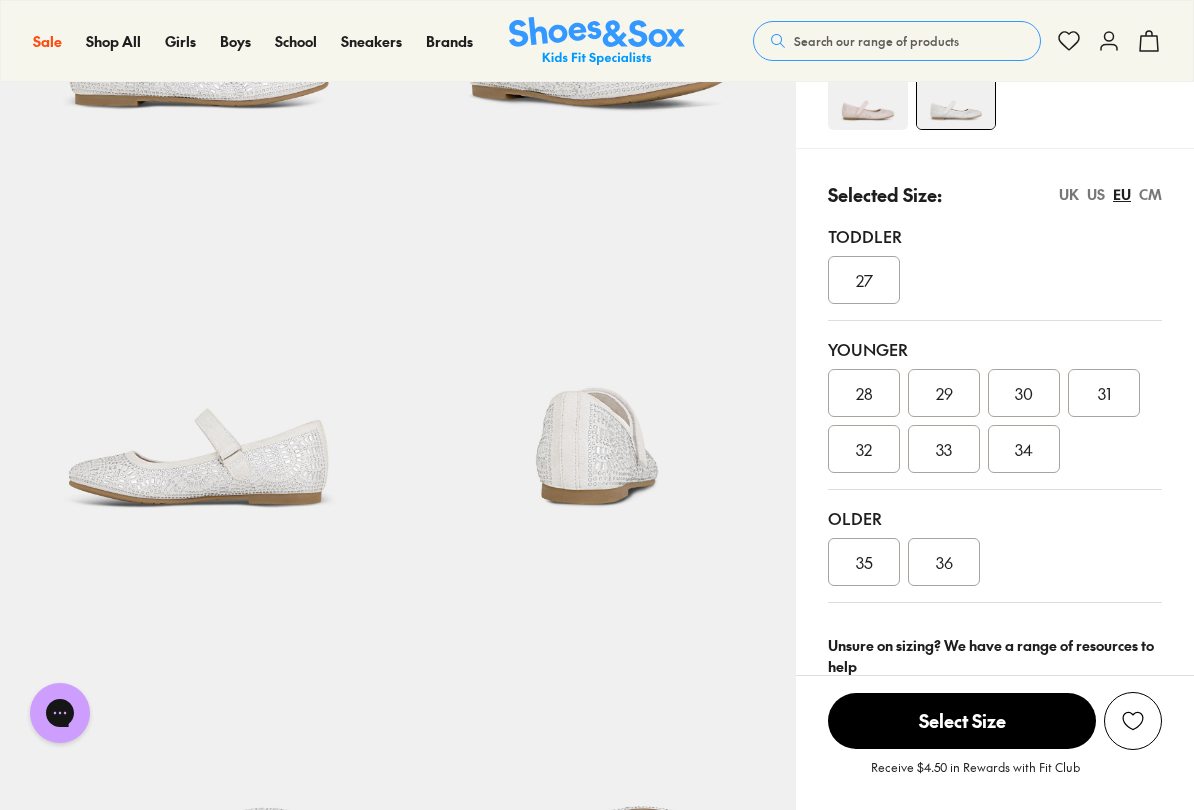 click on "CM" at bounding box center (1150, 194) 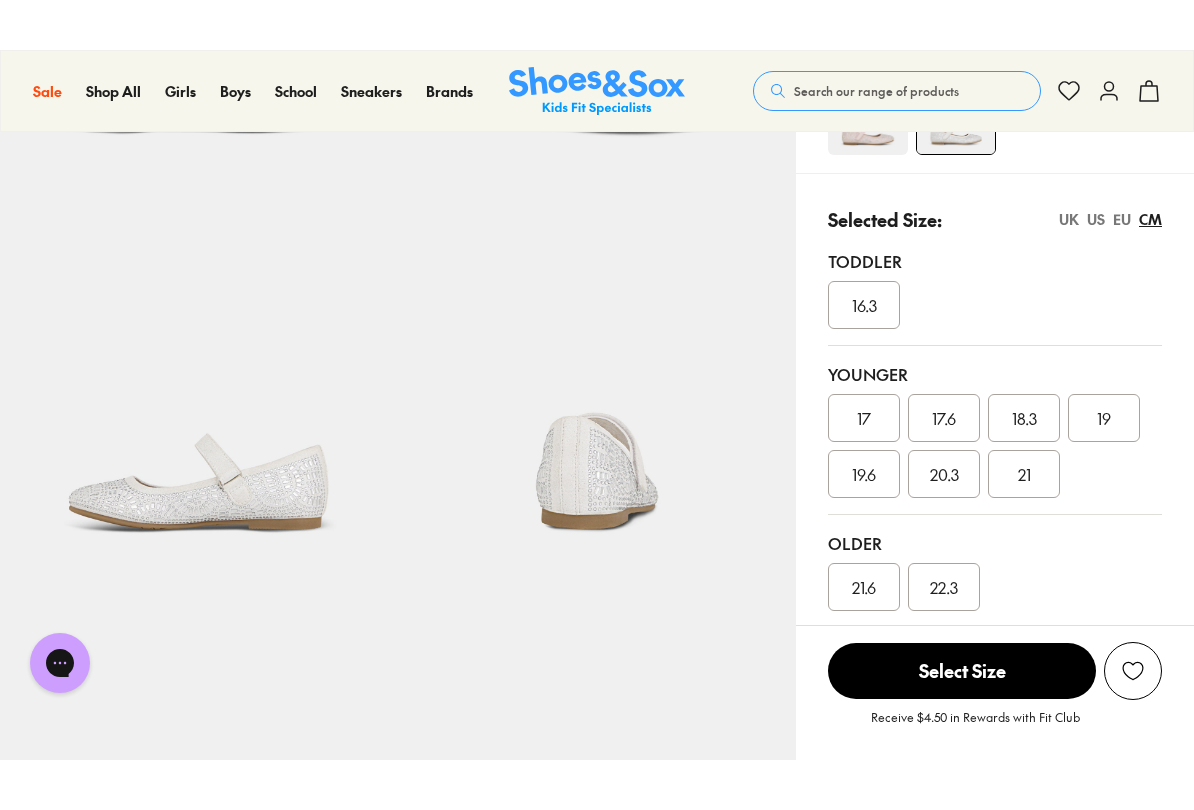 scroll, scrollTop: 725, scrollLeft: 0, axis: vertical 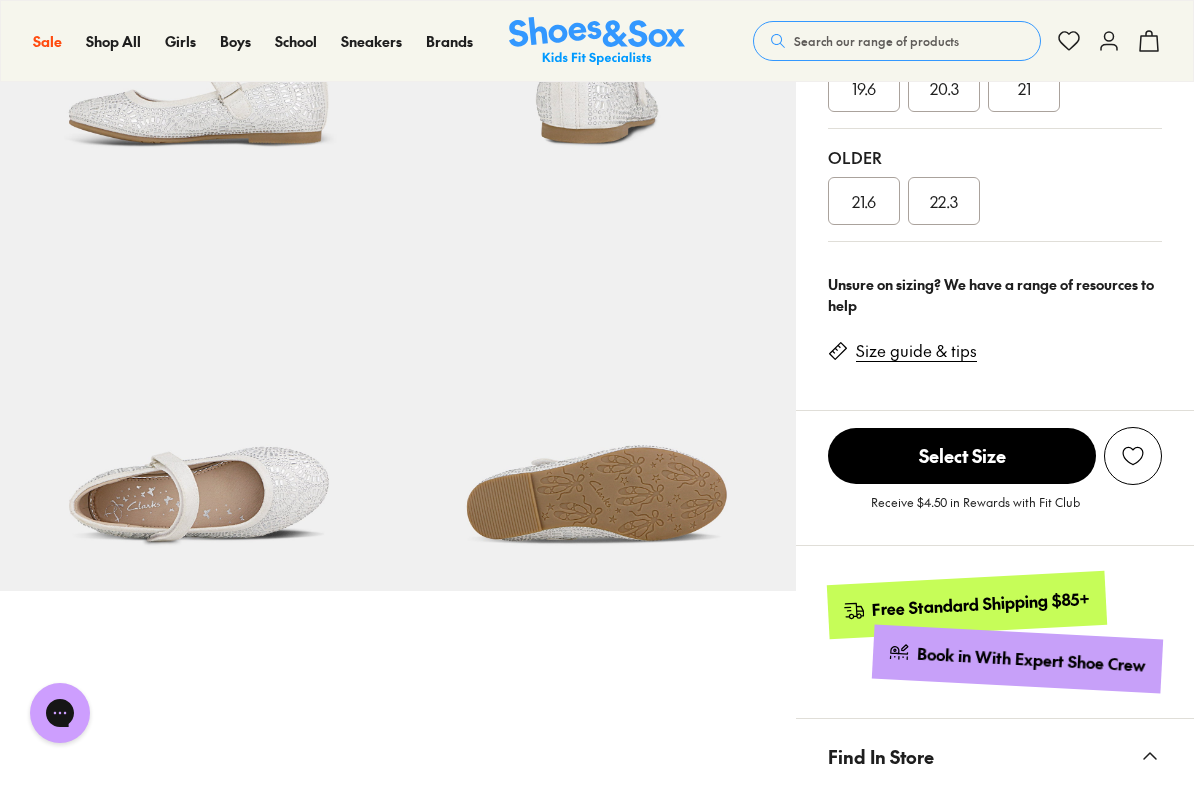 click 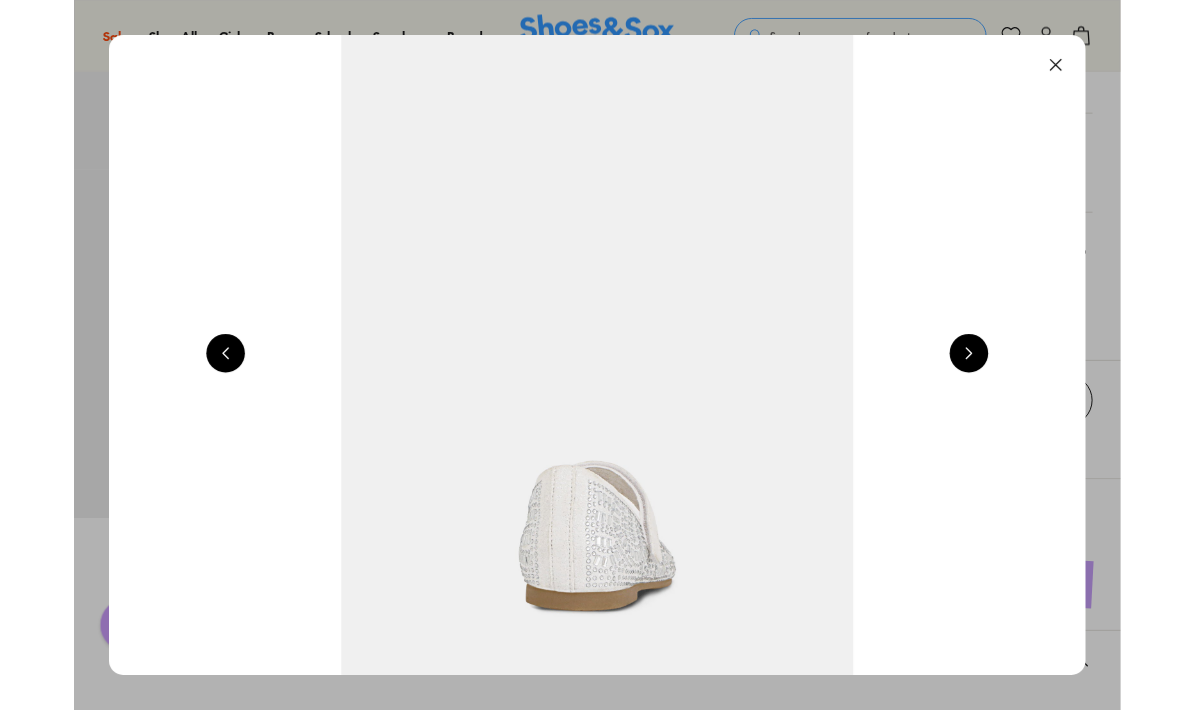 scroll, scrollTop: 825, scrollLeft: 0, axis: vertical 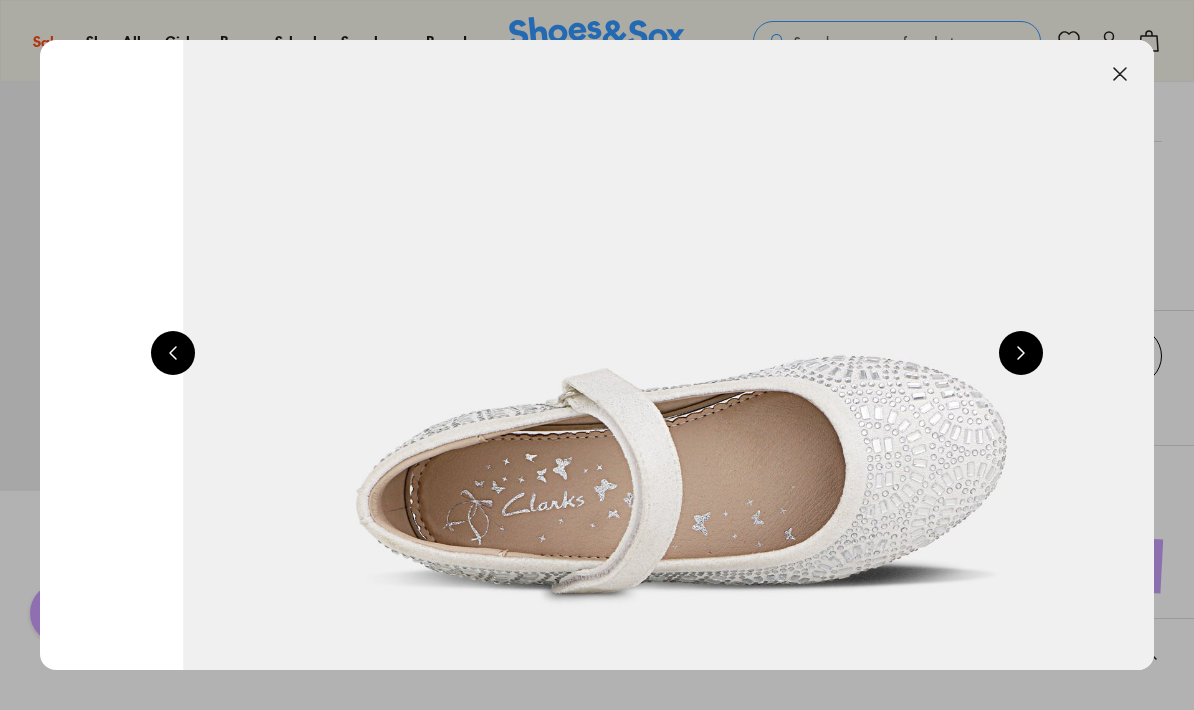 click at bounding box center (1120, 74) 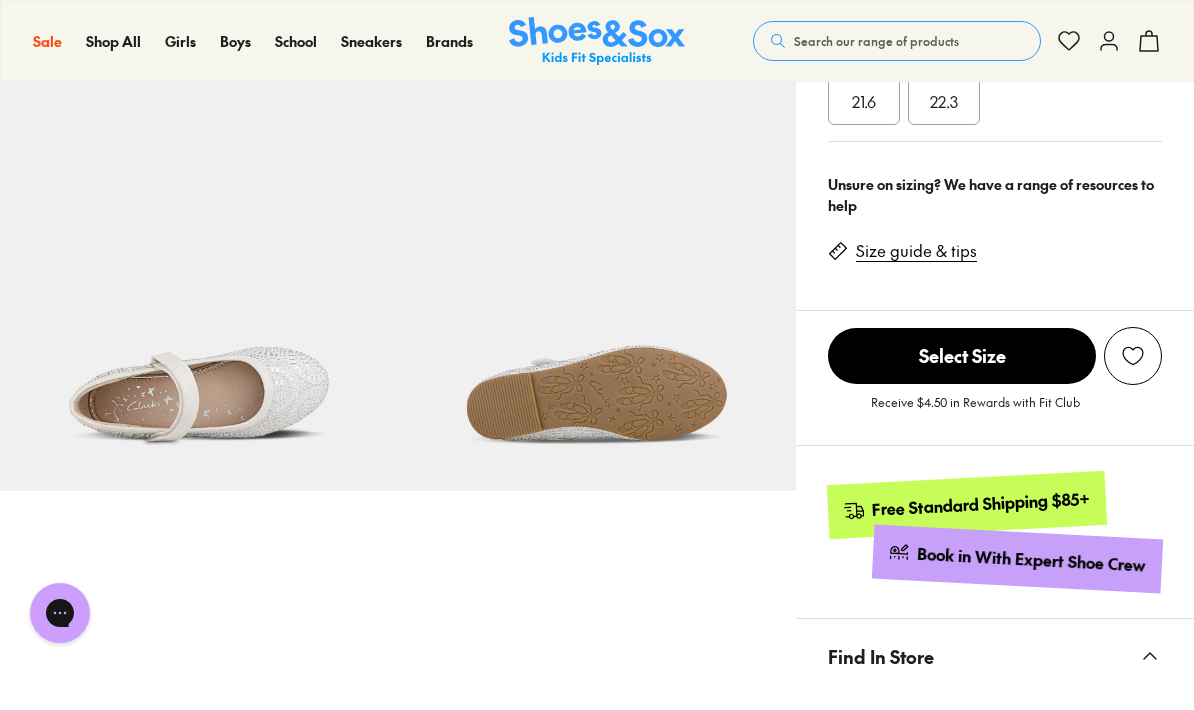 click on "Size guide & tips" at bounding box center [916, 251] 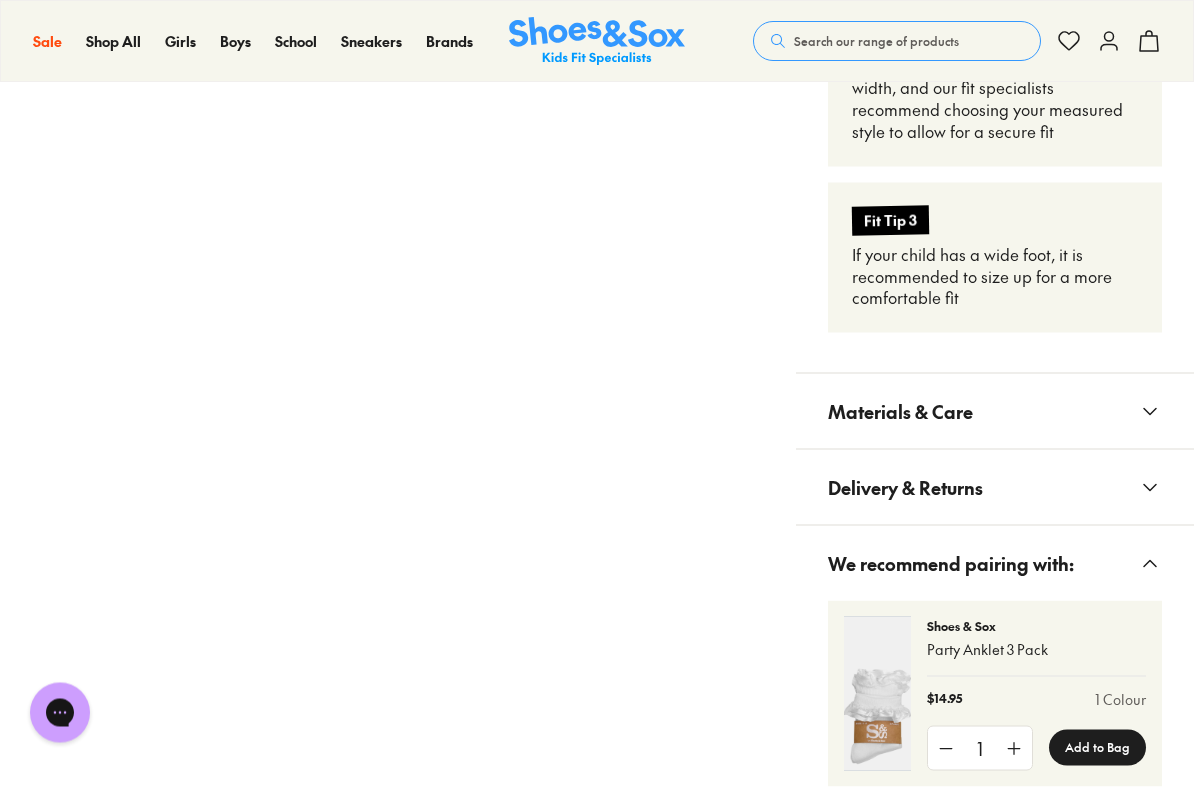 scroll, scrollTop: 2375, scrollLeft: 0, axis: vertical 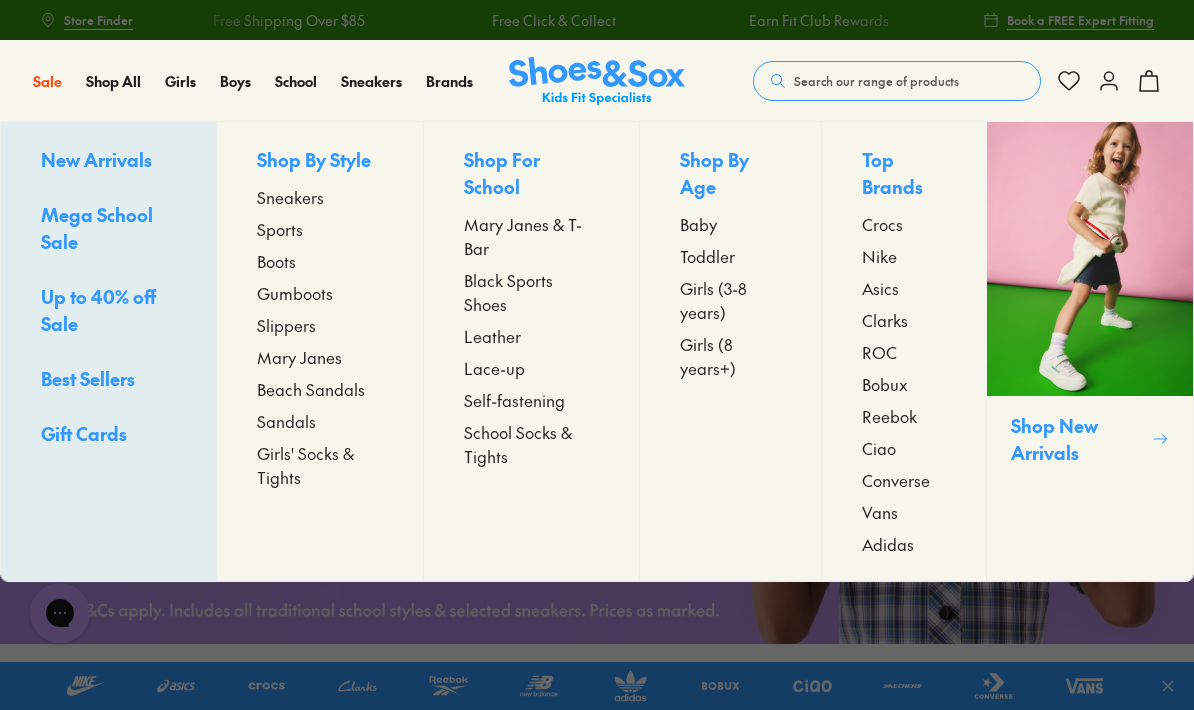 click on "Beach Sandals" at bounding box center [311, 389] 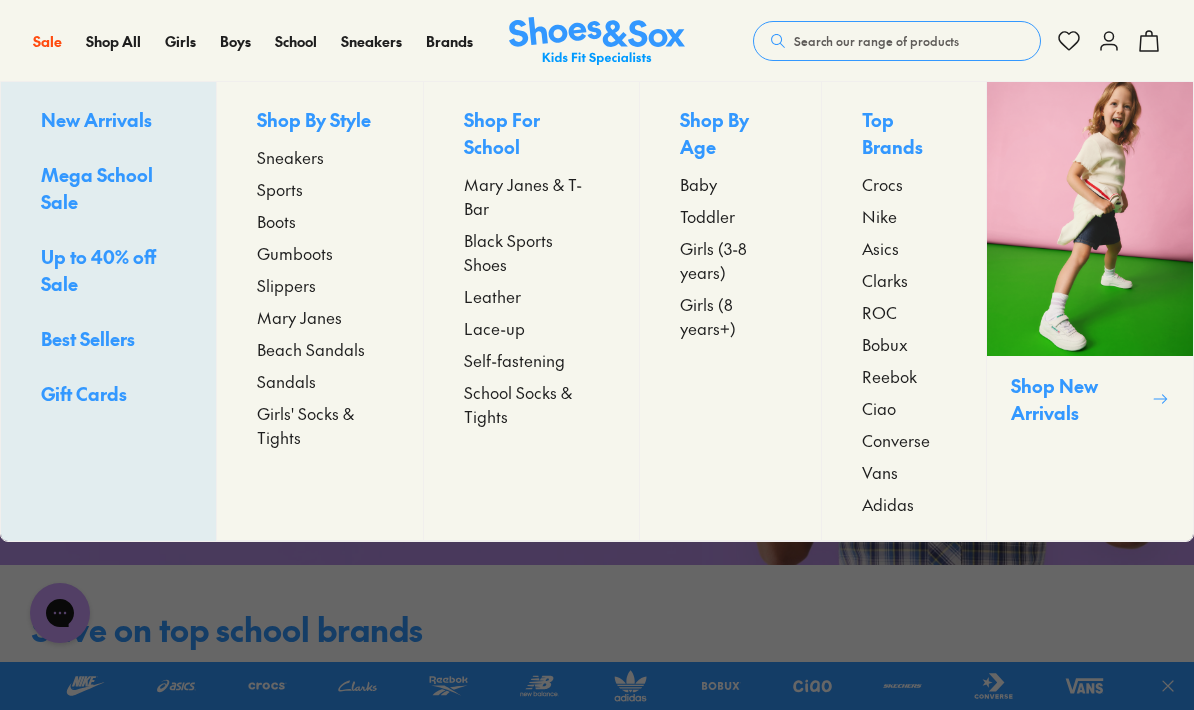 scroll, scrollTop: 0, scrollLeft: 0, axis: both 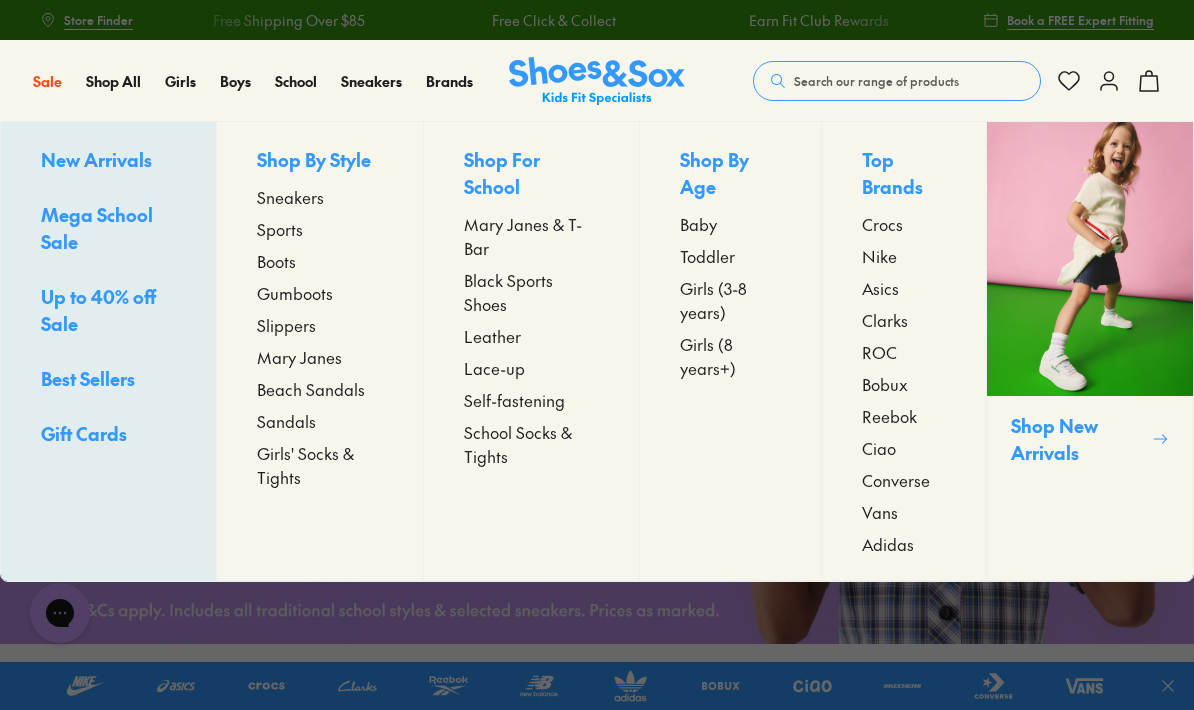 click on "Mary Janes" at bounding box center [299, 357] 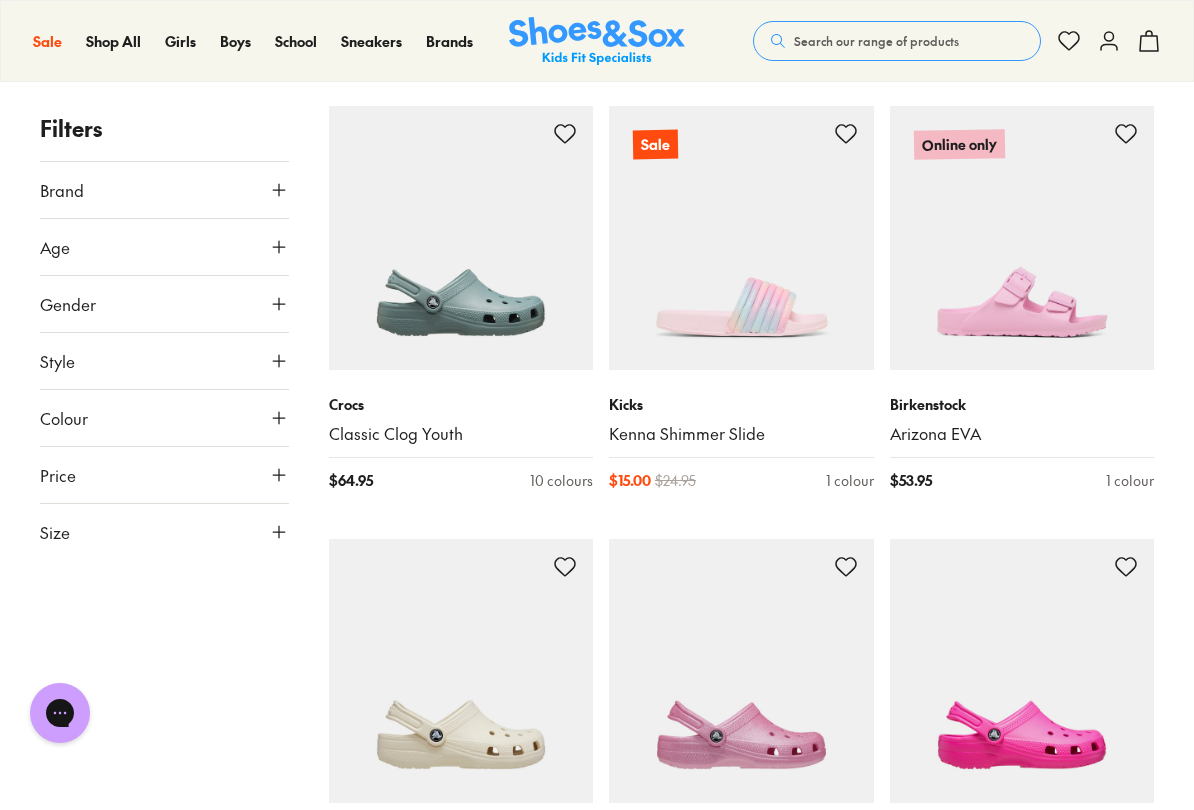 scroll, scrollTop: 2919, scrollLeft: 0, axis: vertical 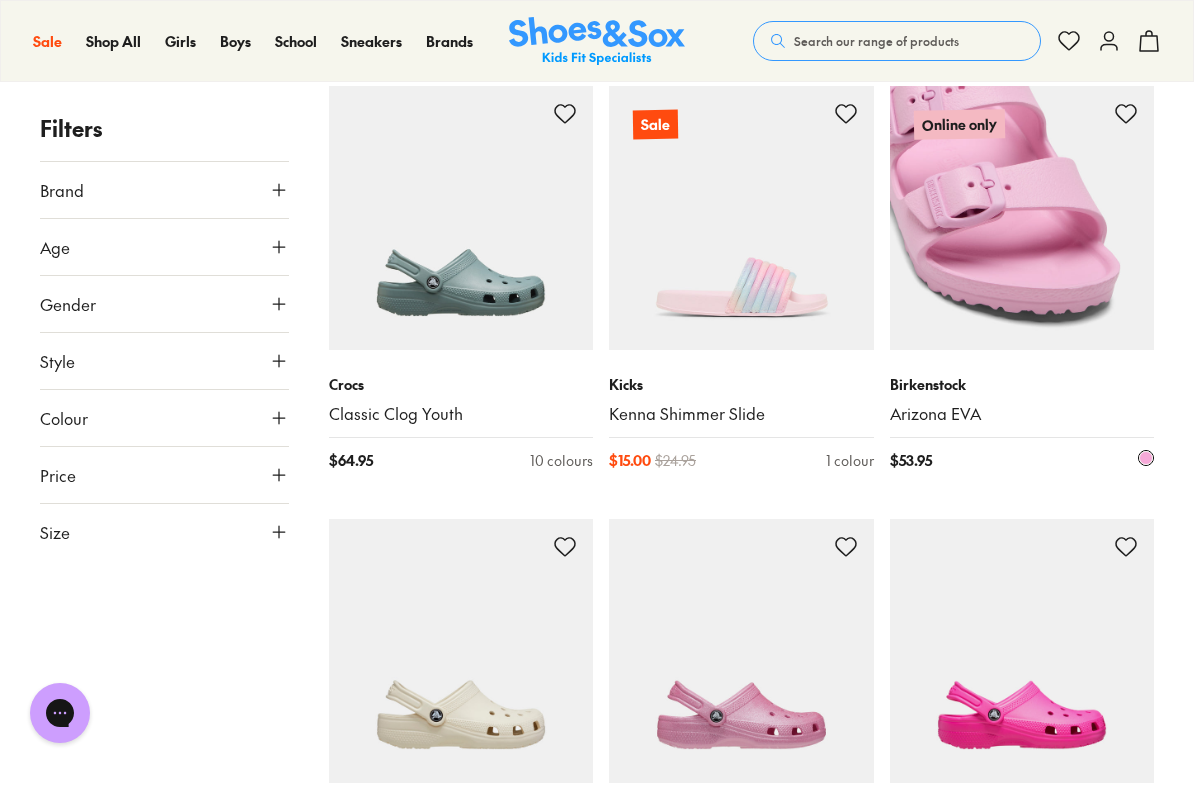 click at bounding box center (1022, 218) 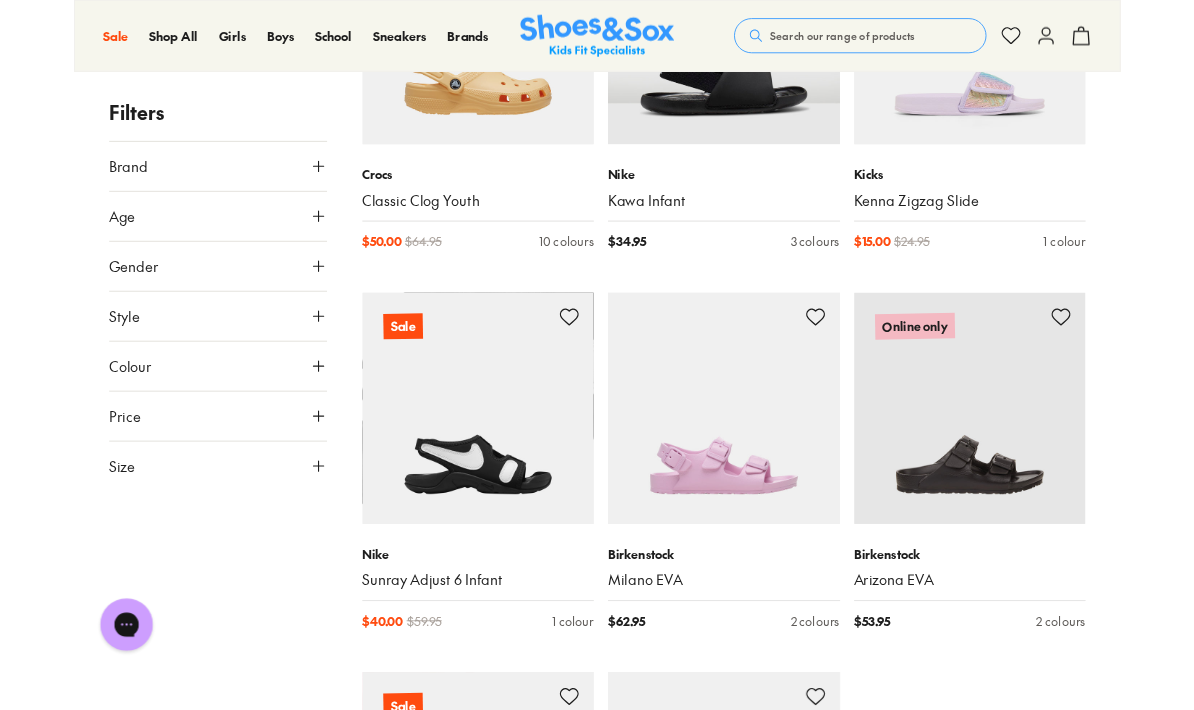 scroll, scrollTop: 4227, scrollLeft: 0, axis: vertical 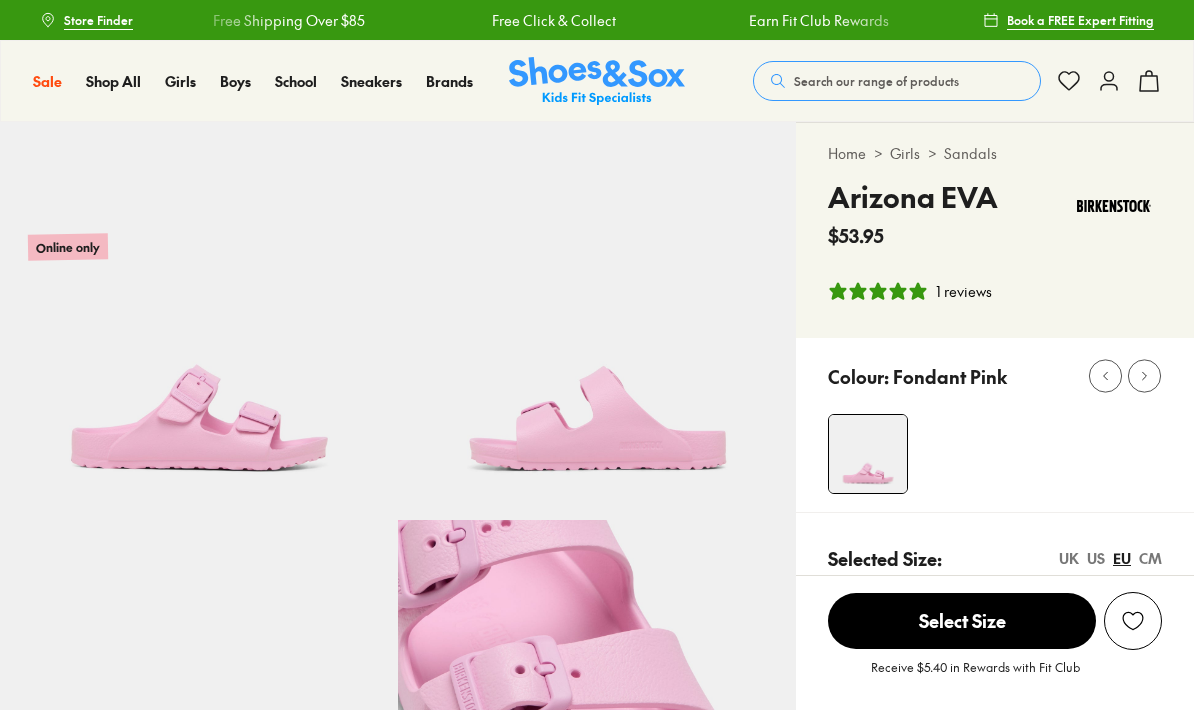 select on "*" 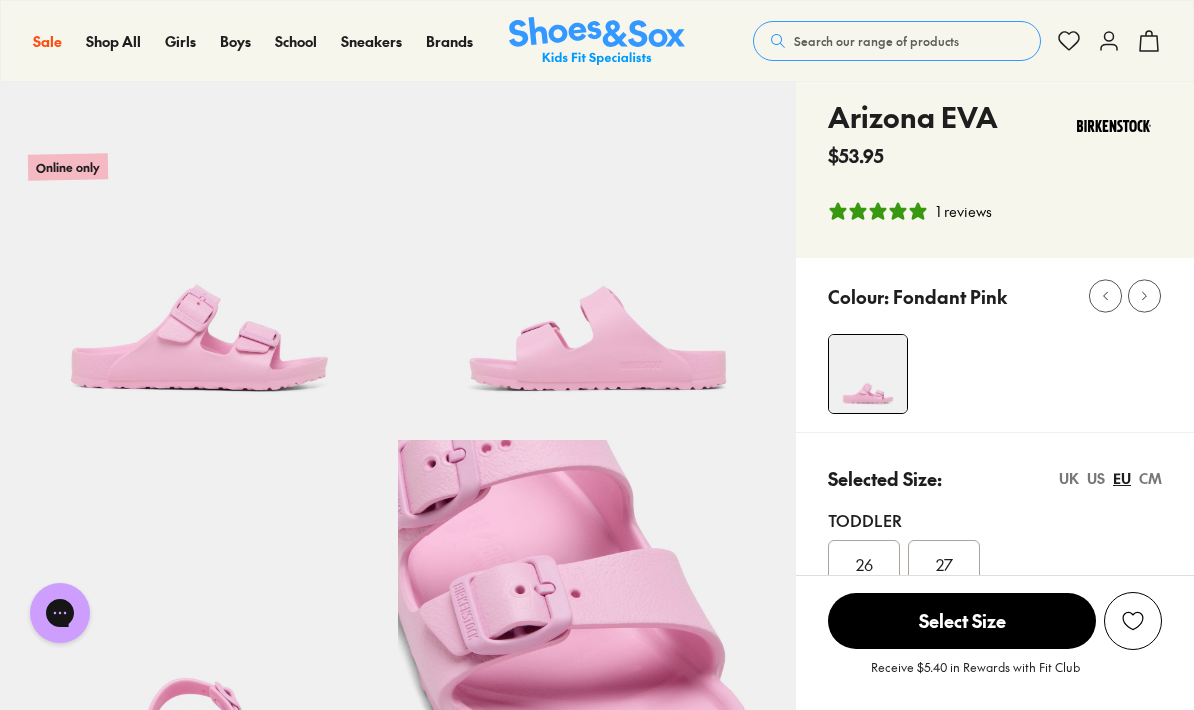 scroll, scrollTop: 0, scrollLeft: 0, axis: both 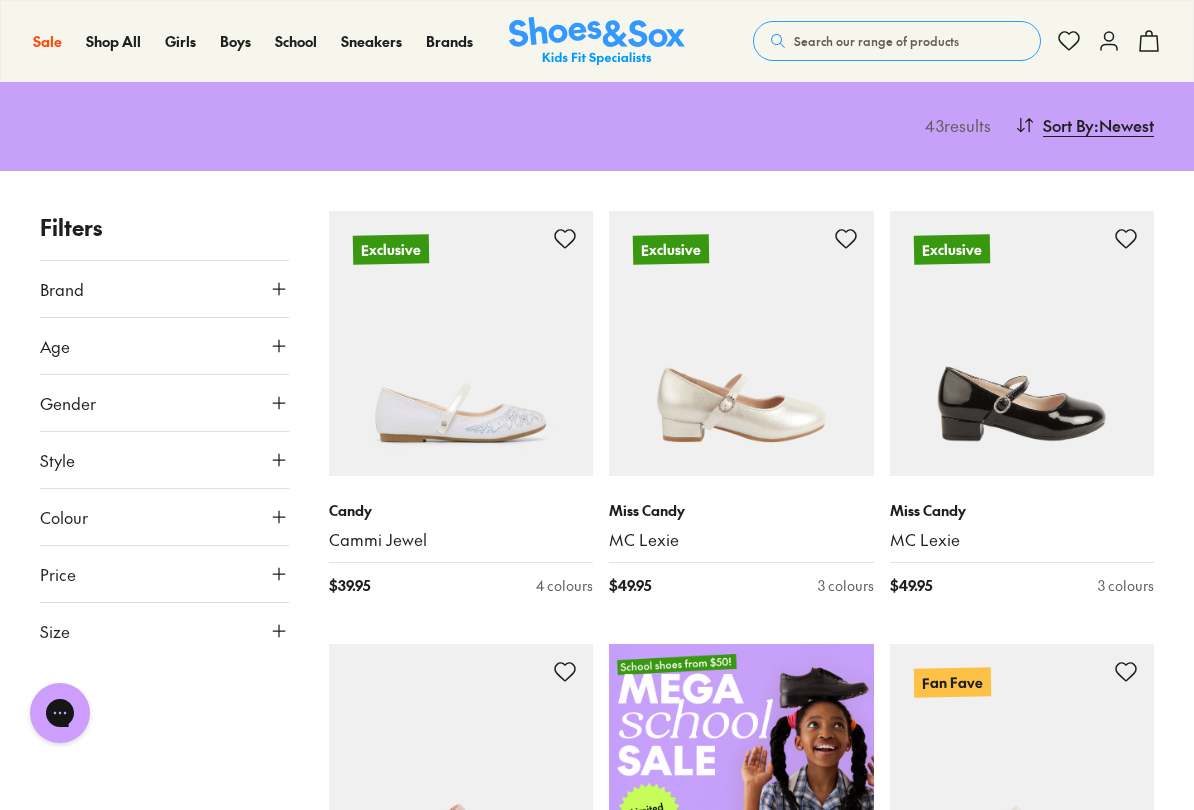 click 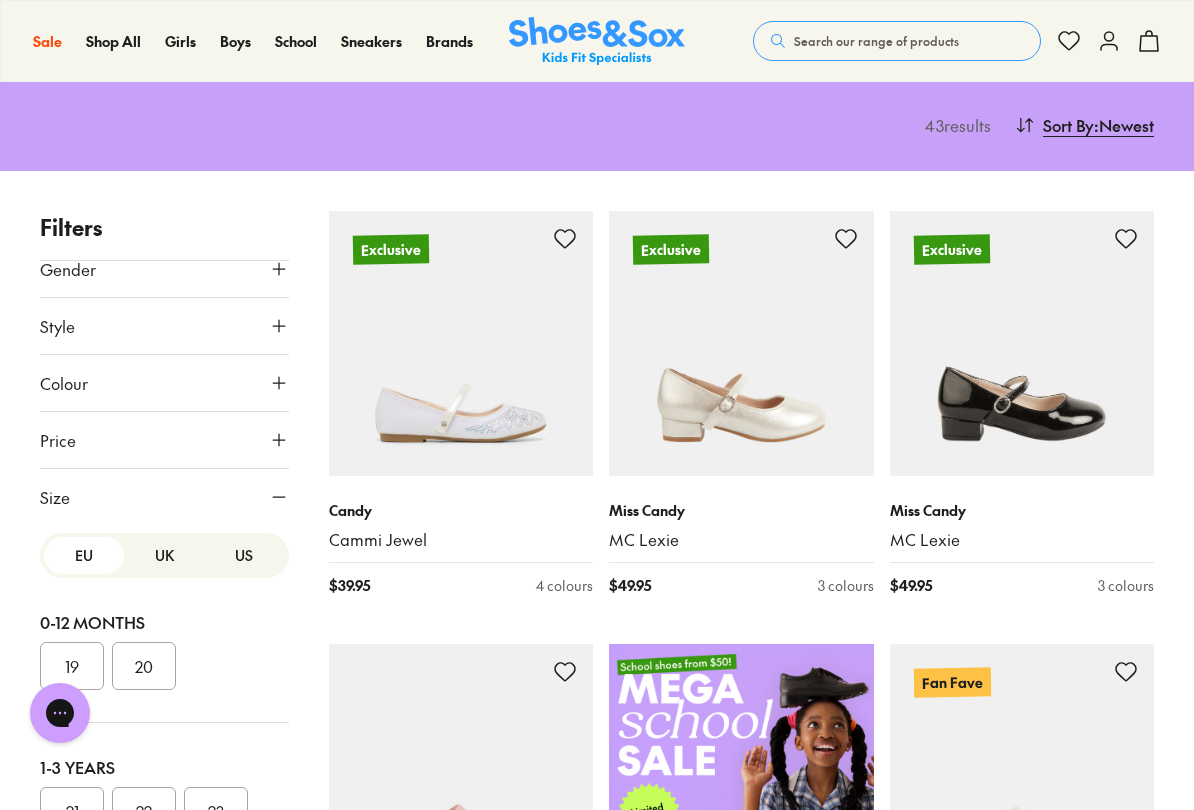 scroll, scrollTop: 134, scrollLeft: 0, axis: vertical 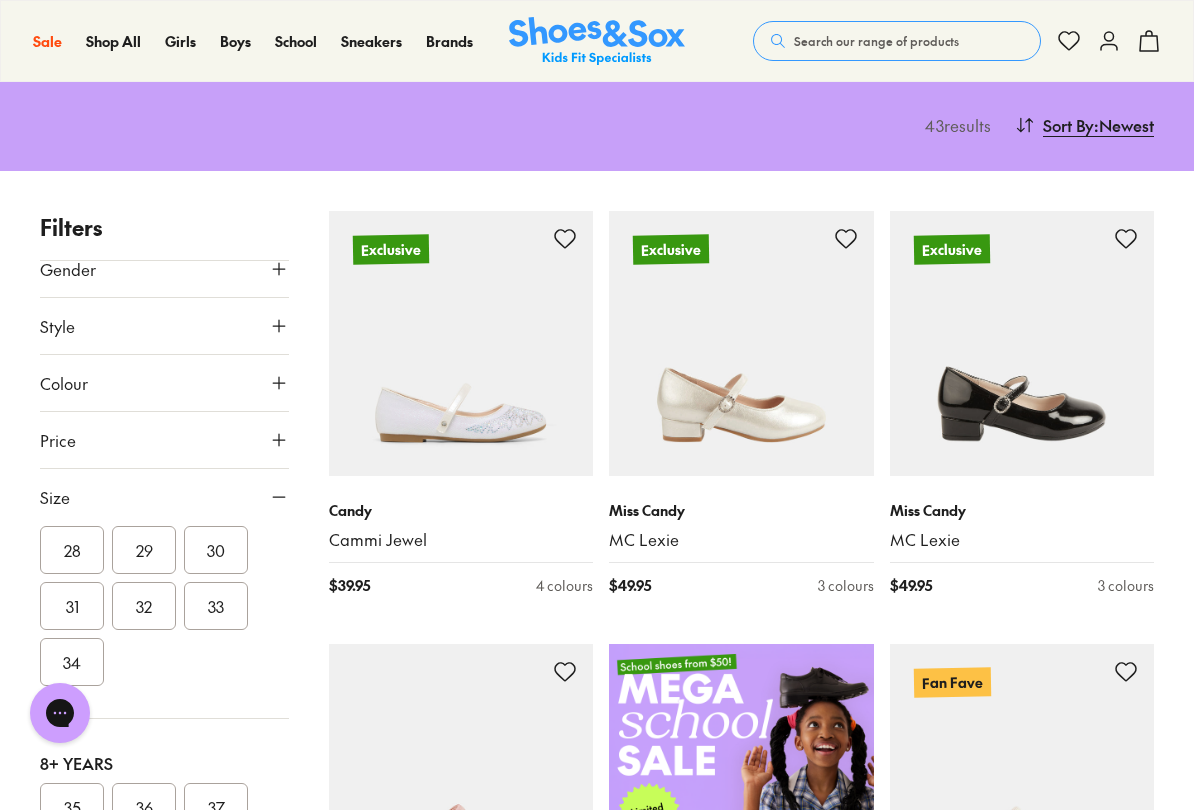 click on "28" at bounding box center [72, 550] 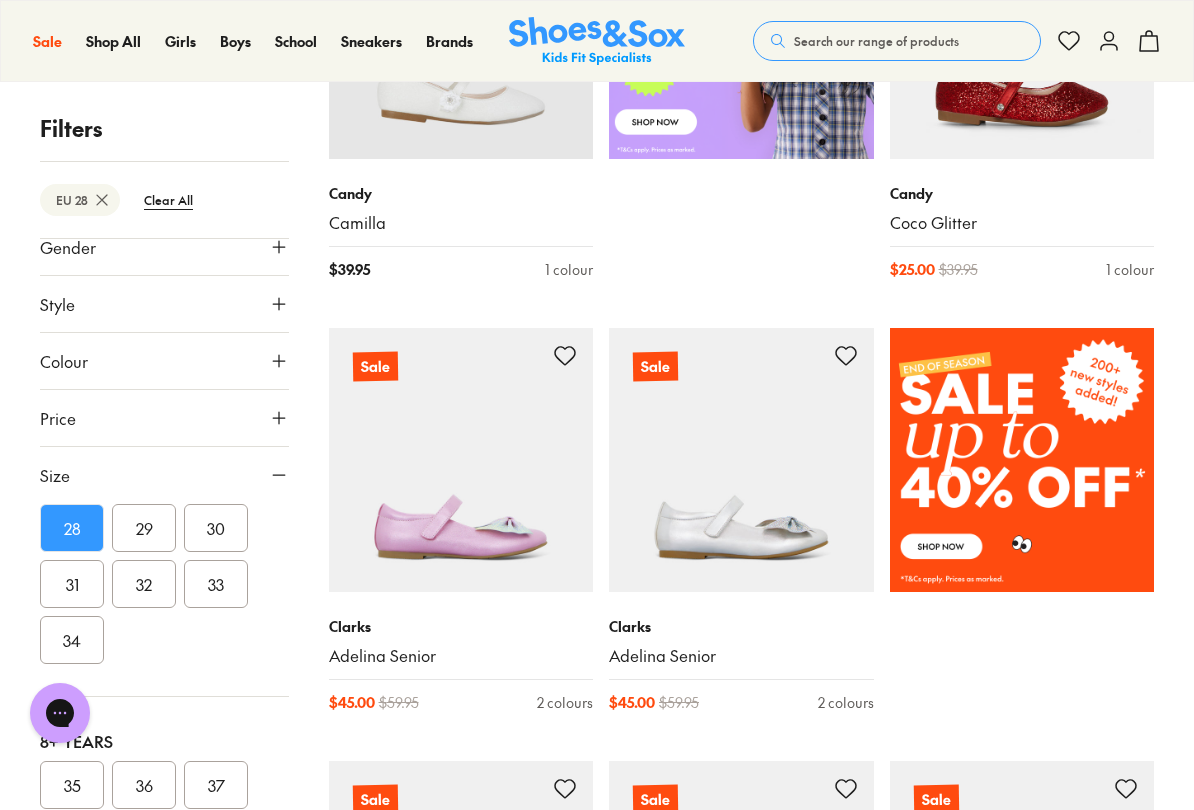 scroll, scrollTop: 1017, scrollLeft: 0, axis: vertical 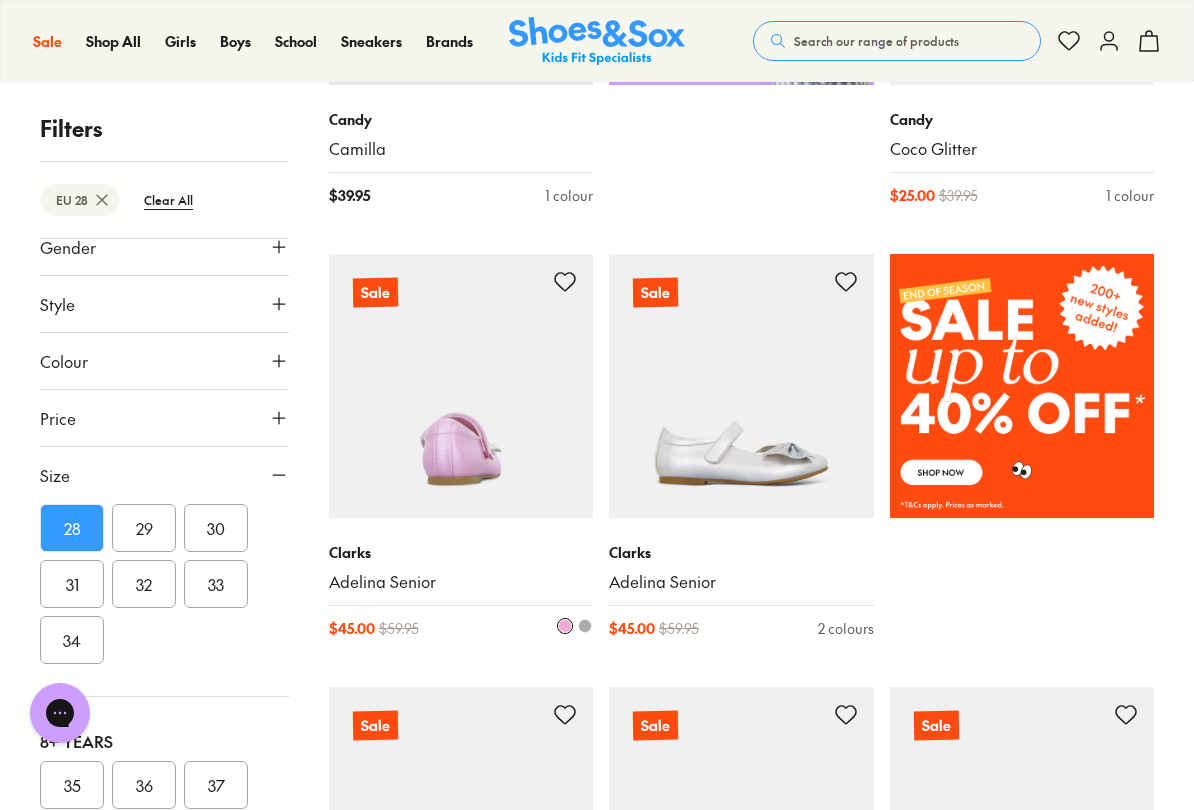 click at bounding box center (461, 386) 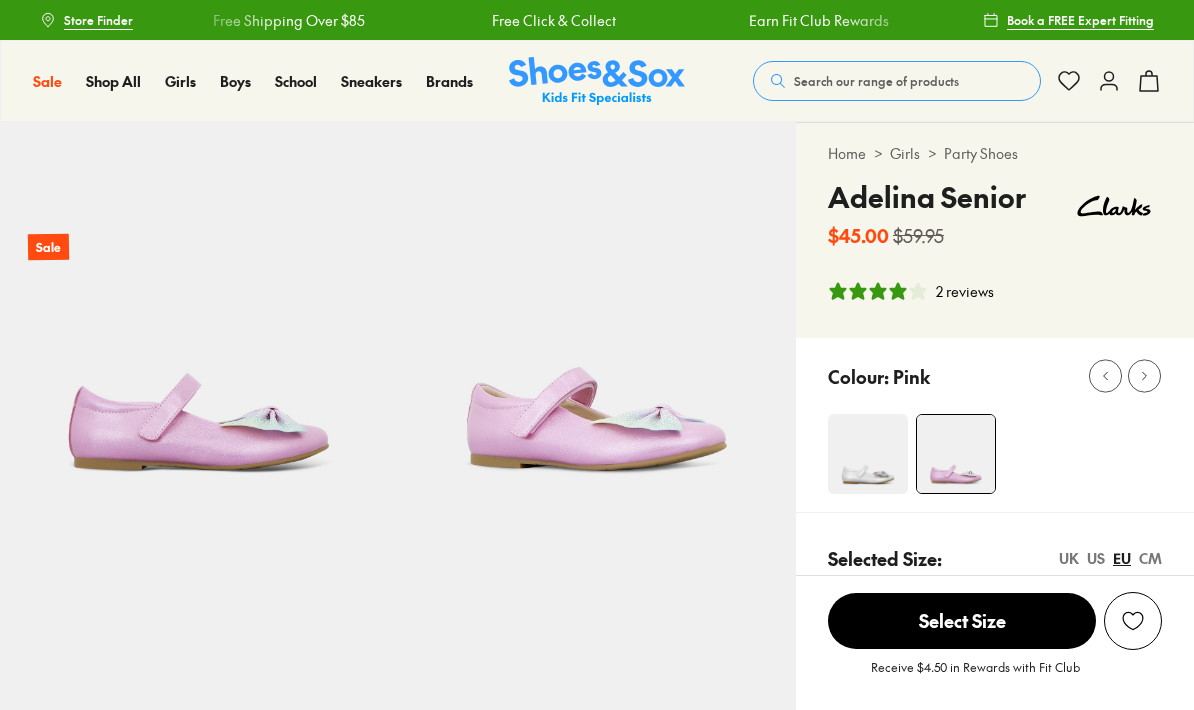select on "*" 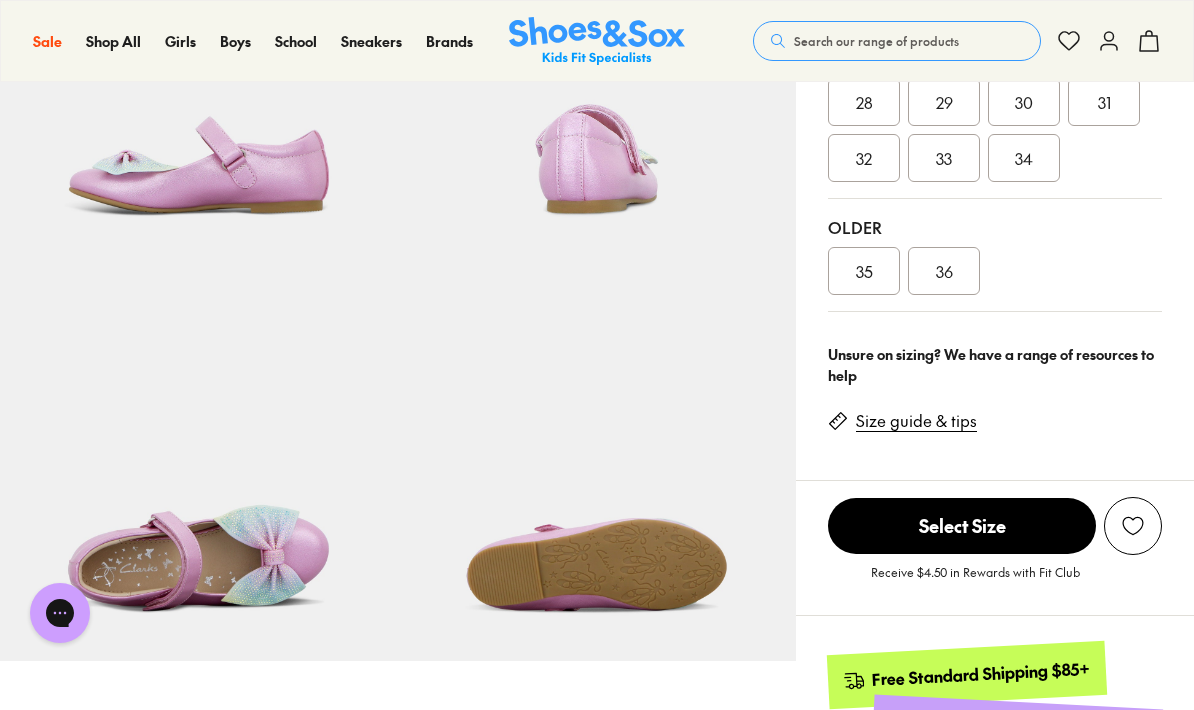 scroll, scrollTop: 0, scrollLeft: 0, axis: both 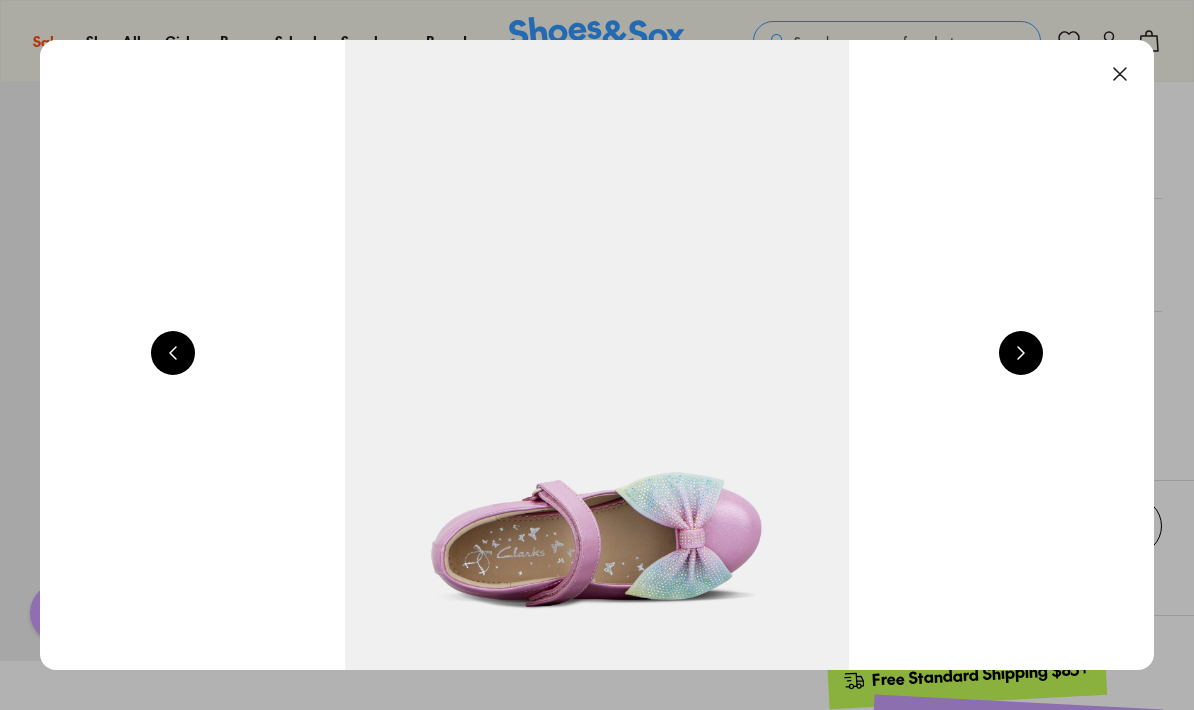 click at bounding box center [1021, 353] 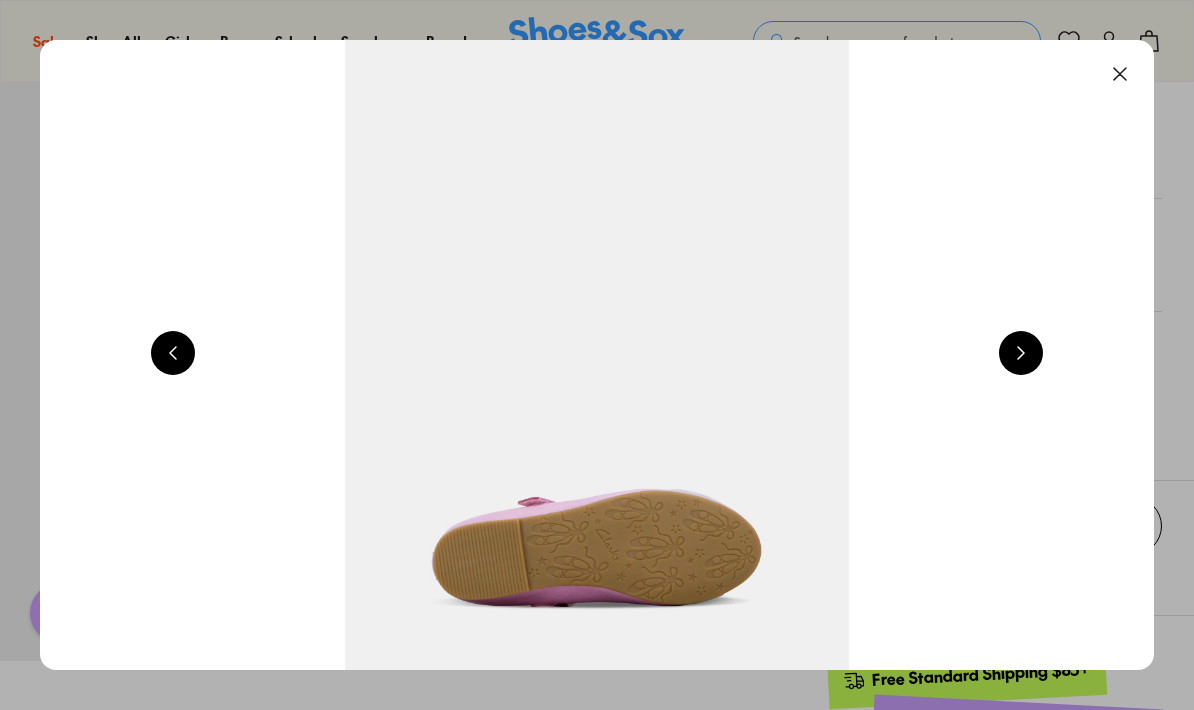 click at bounding box center (1021, 353) 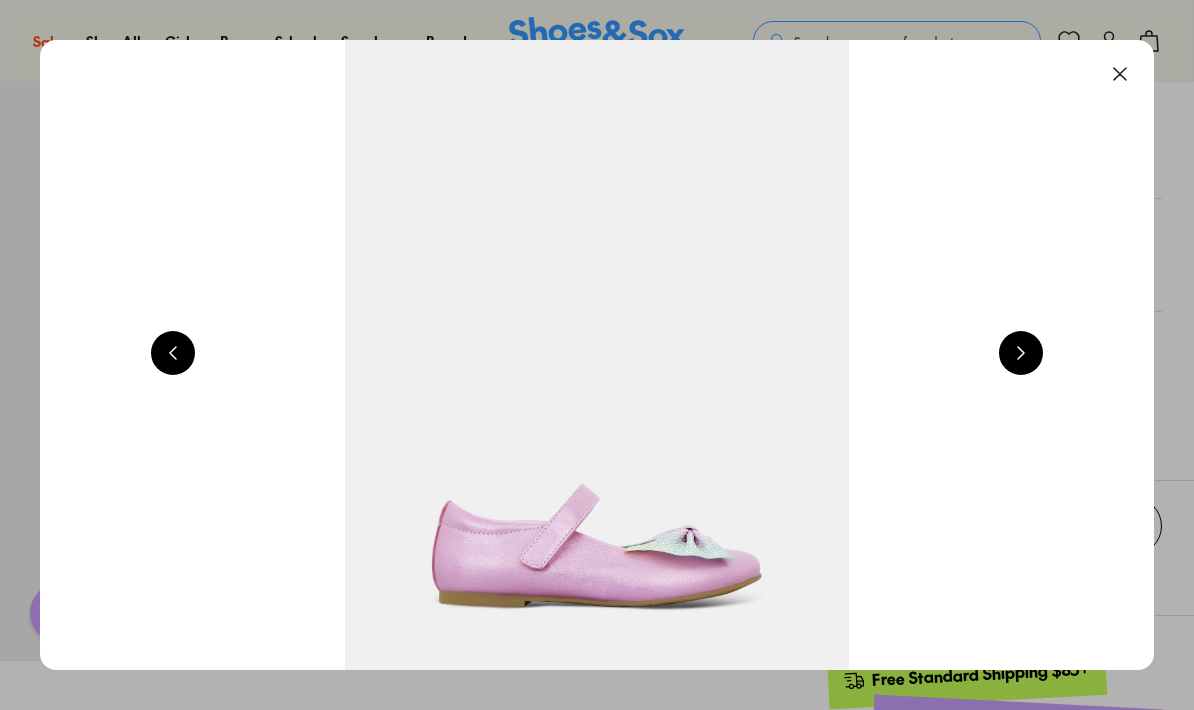 click at bounding box center (1021, 353) 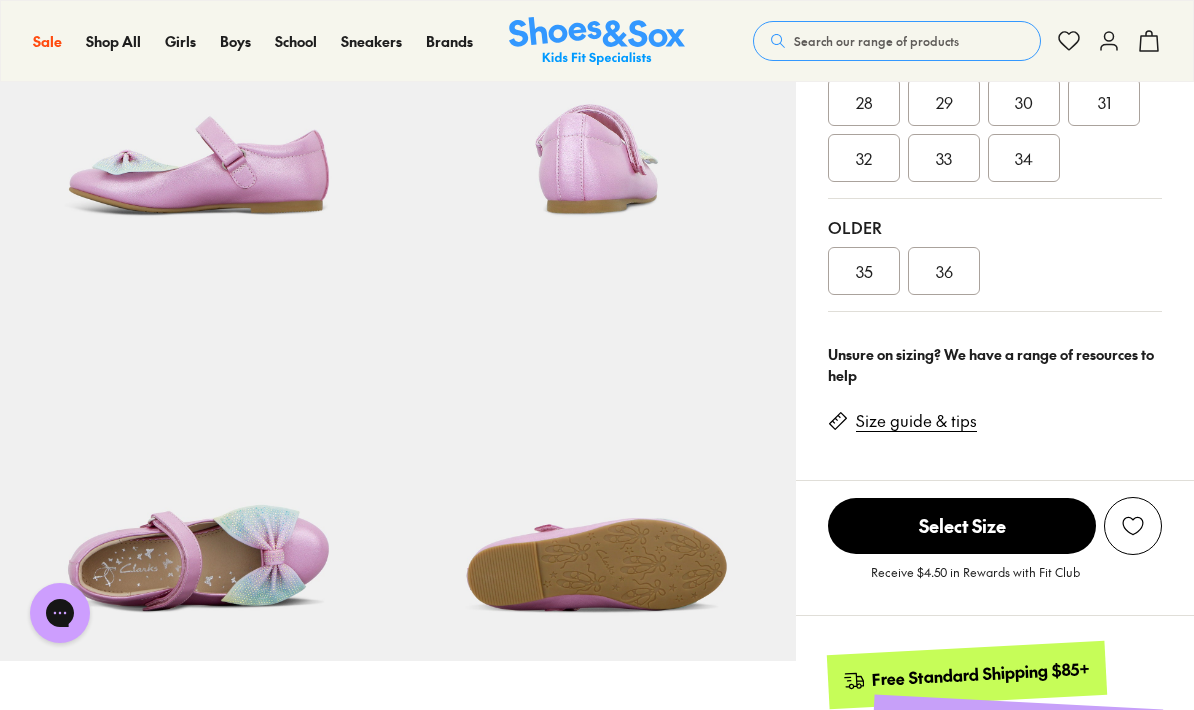 click on "Size guide & tips" at bounding box center [916, 421] 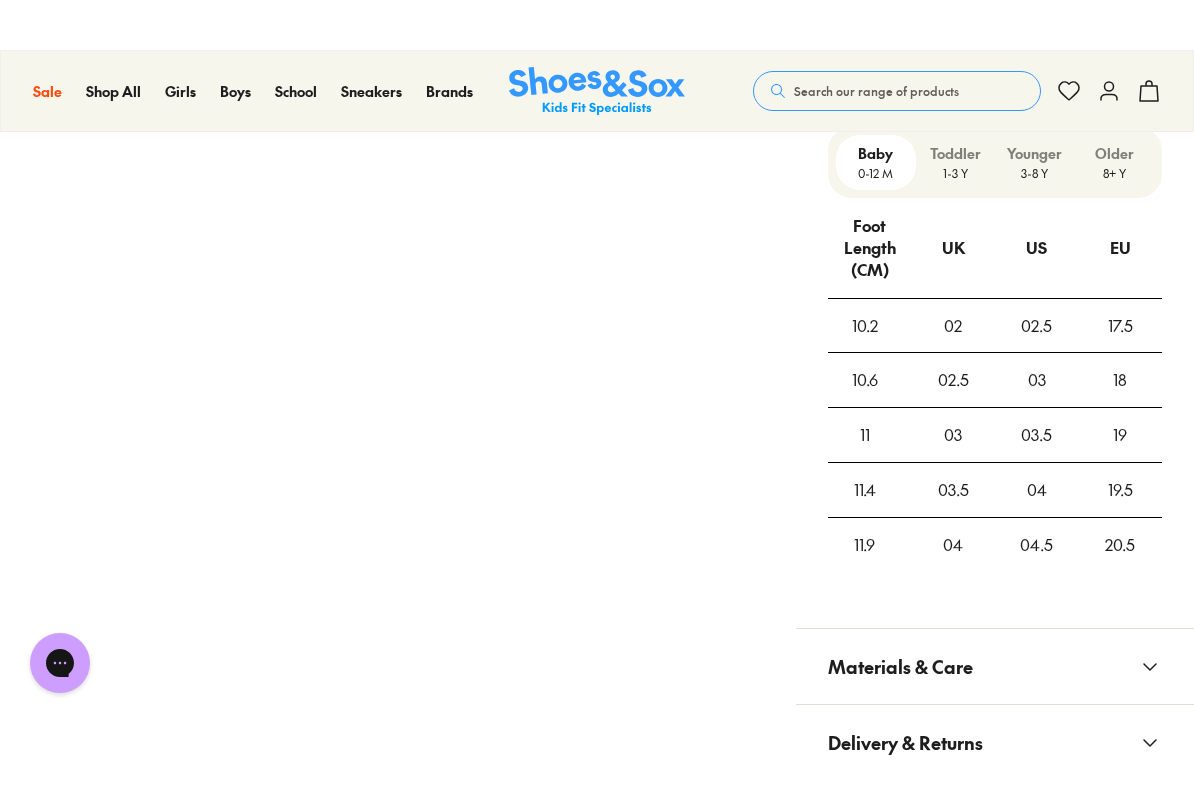 scroll, scrollTop: 2299, scrollLeft: 0, axis: vertical 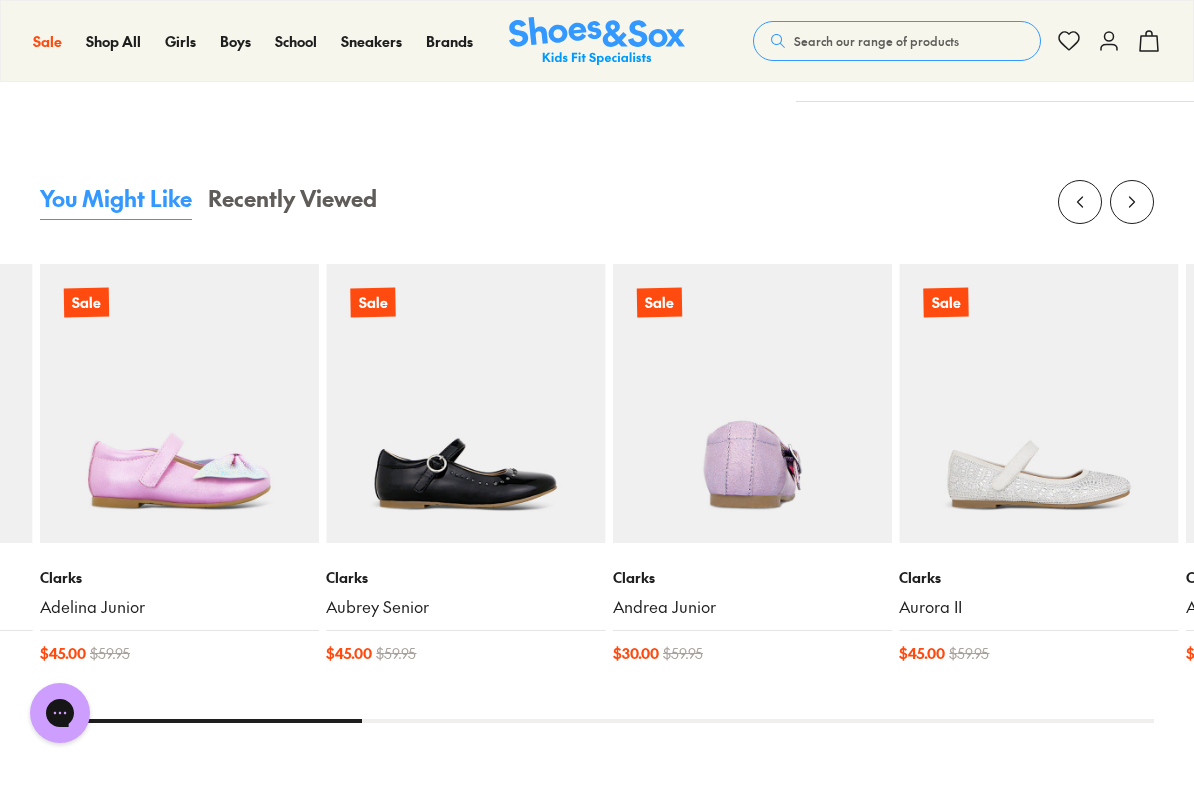 click at bounding box center [752, 403] 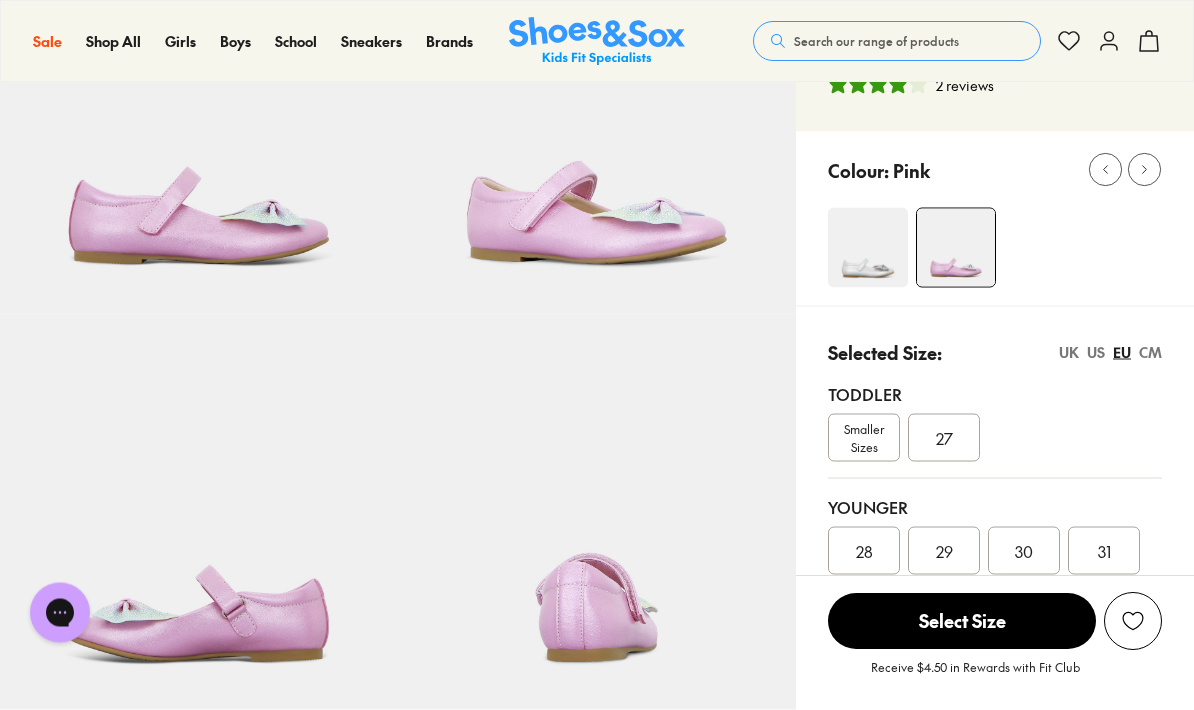scroll, scrollTop: 0, scrollLeft: 0, axis: both 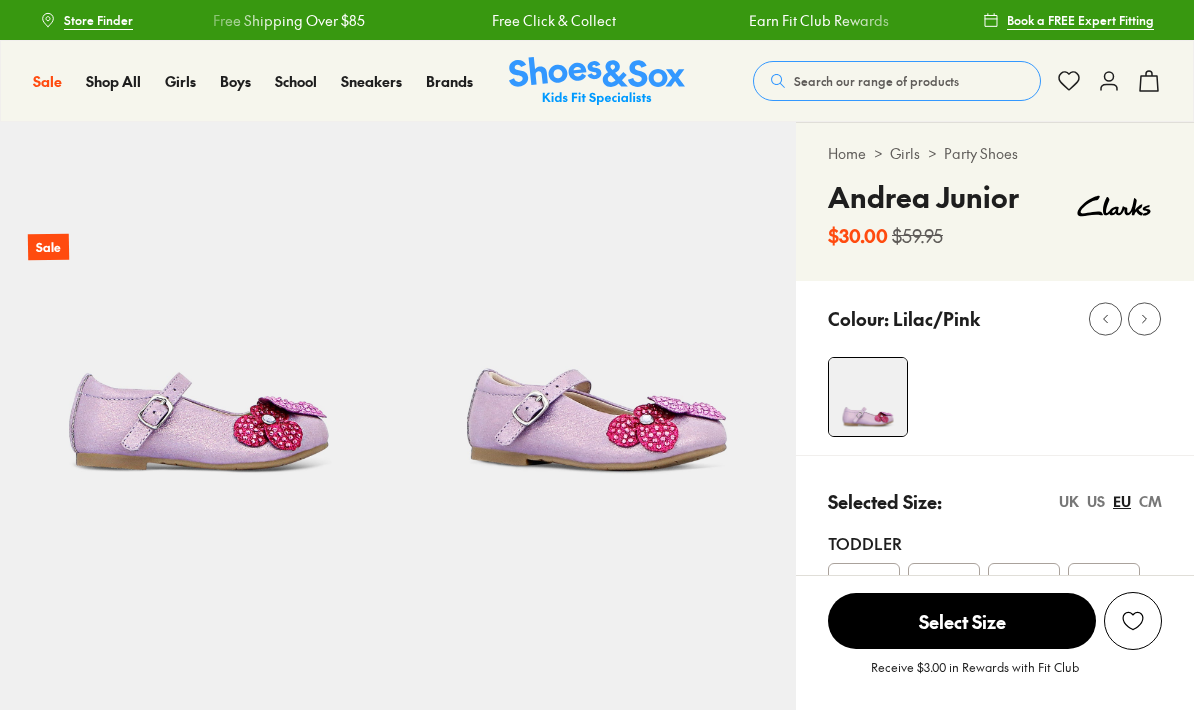 select on "*" 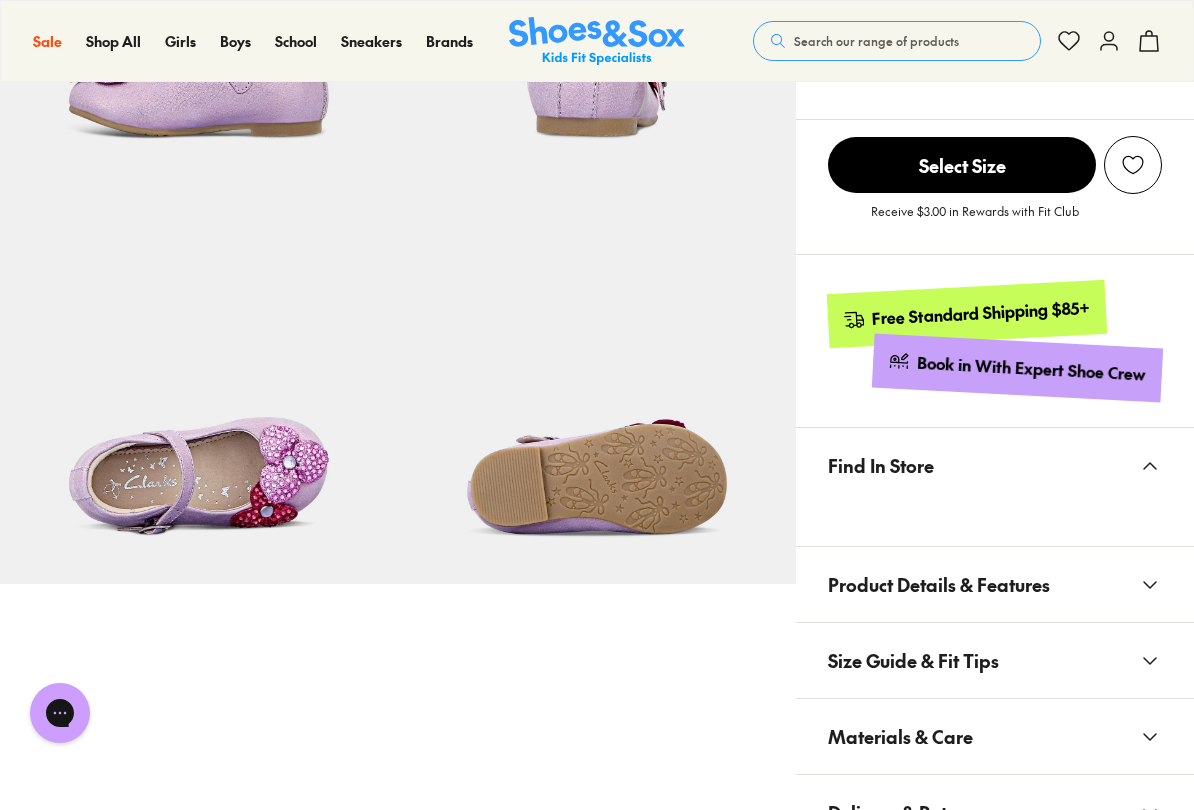 scroll, scrollTop: 798, scrollLeft: 0, axis: vertical 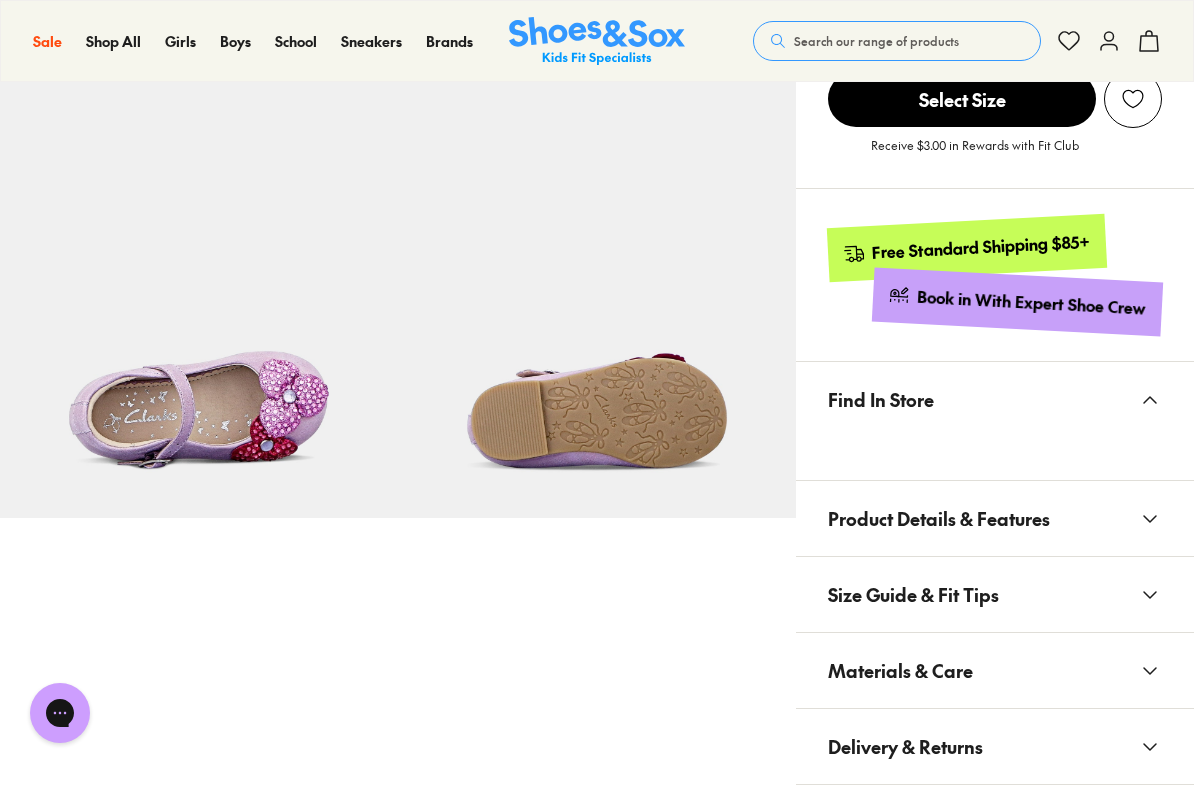 click 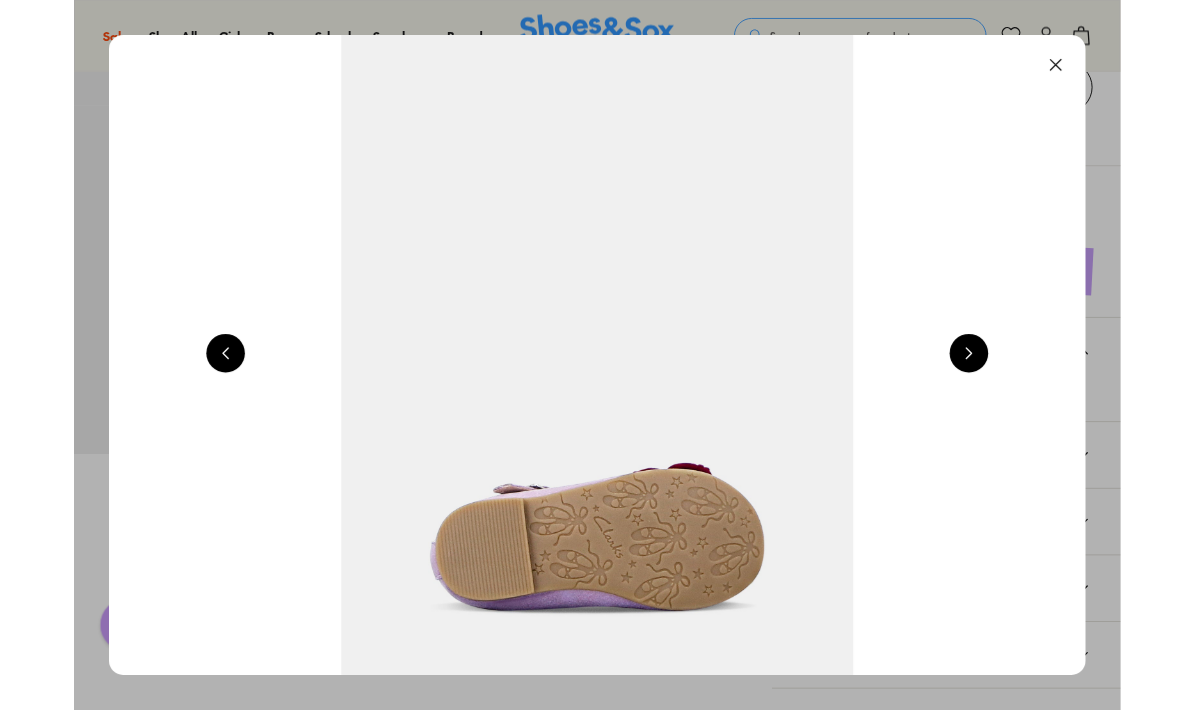 scroll, scrollTop: 898, scrollLeft: 0, axis: vertical 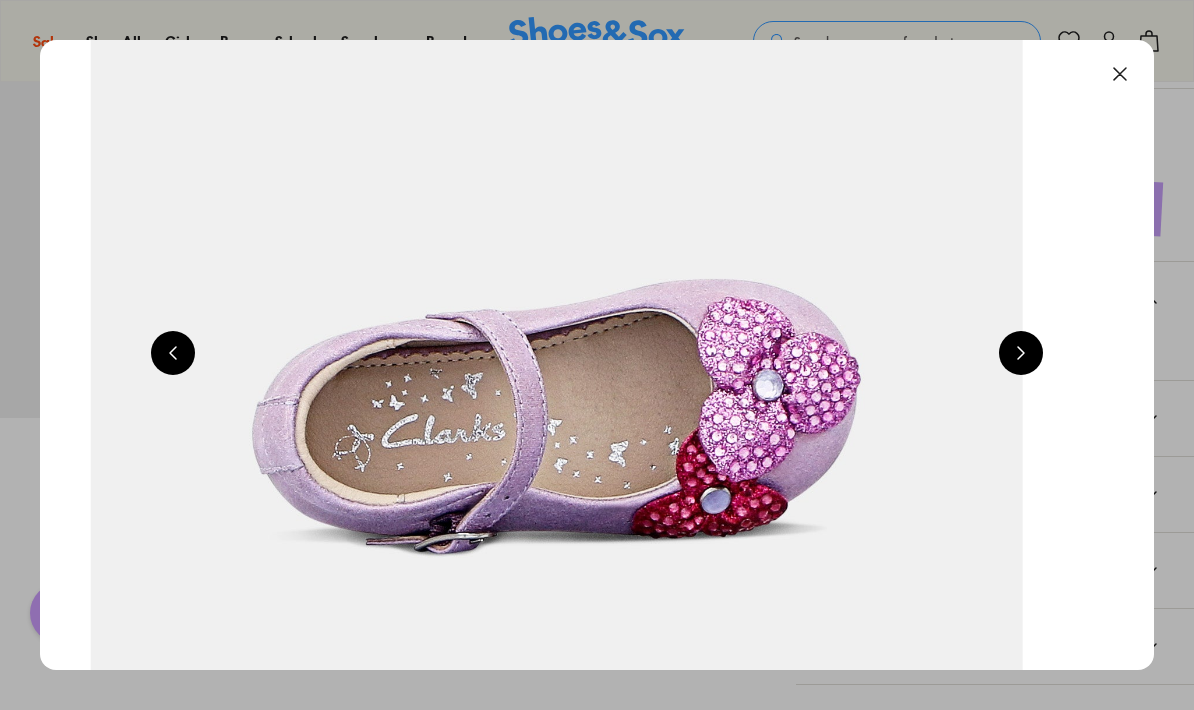 click at bounding box center [1120, 74] 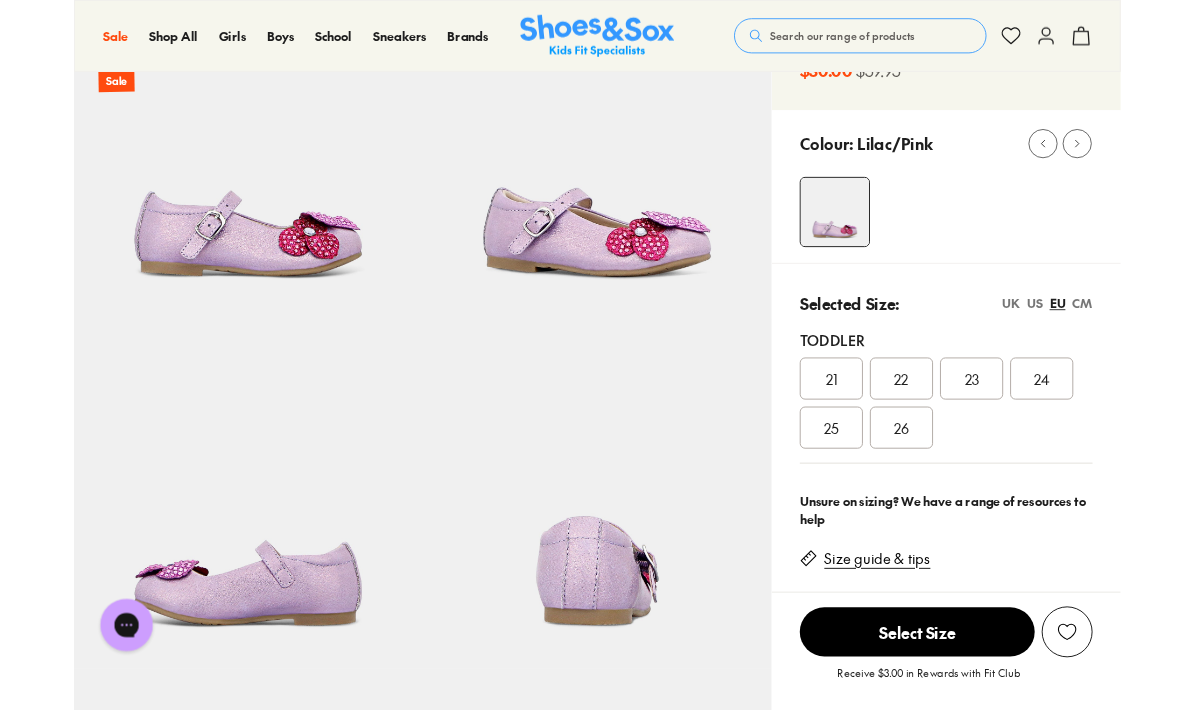scroll, scrollTop: 0, scrollLeft: 0, axis: both 